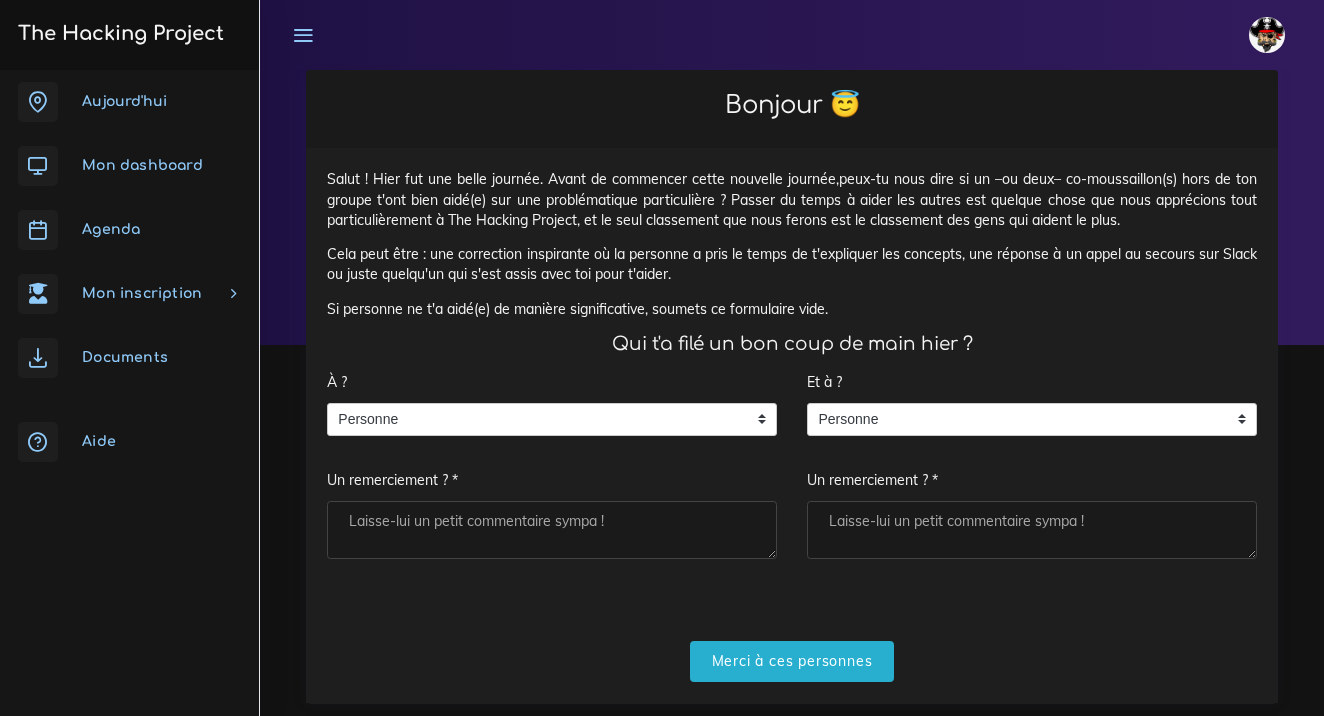 scroll, scrollTop: 0, scrollLeft: 0, axis: both 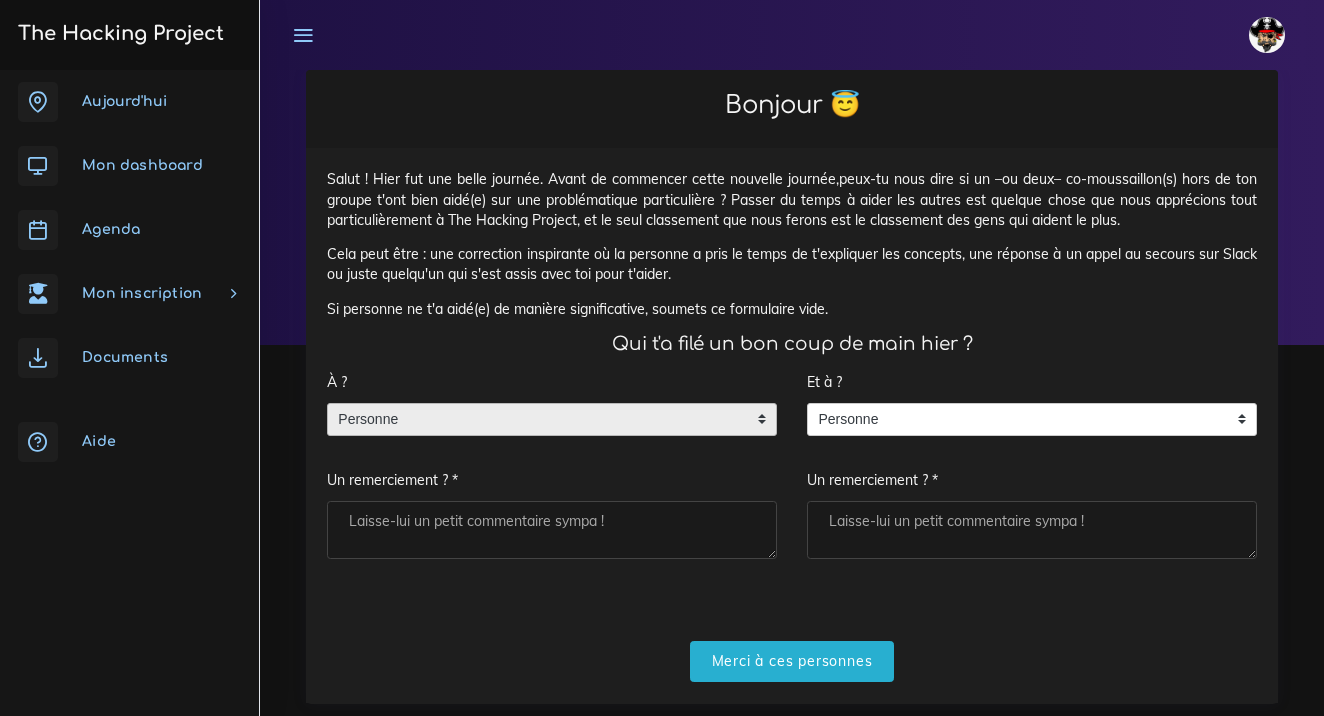 click on "Personne" at bounding box center [537, 420] 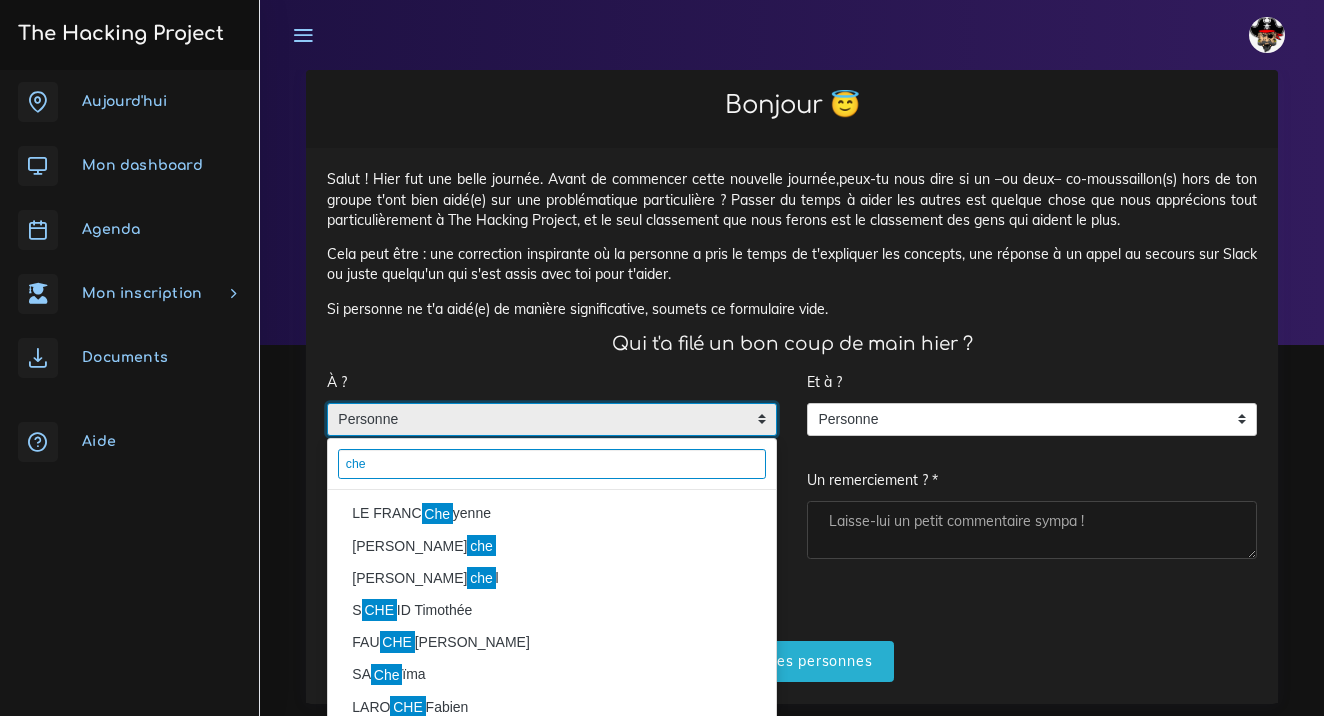 type on "che" 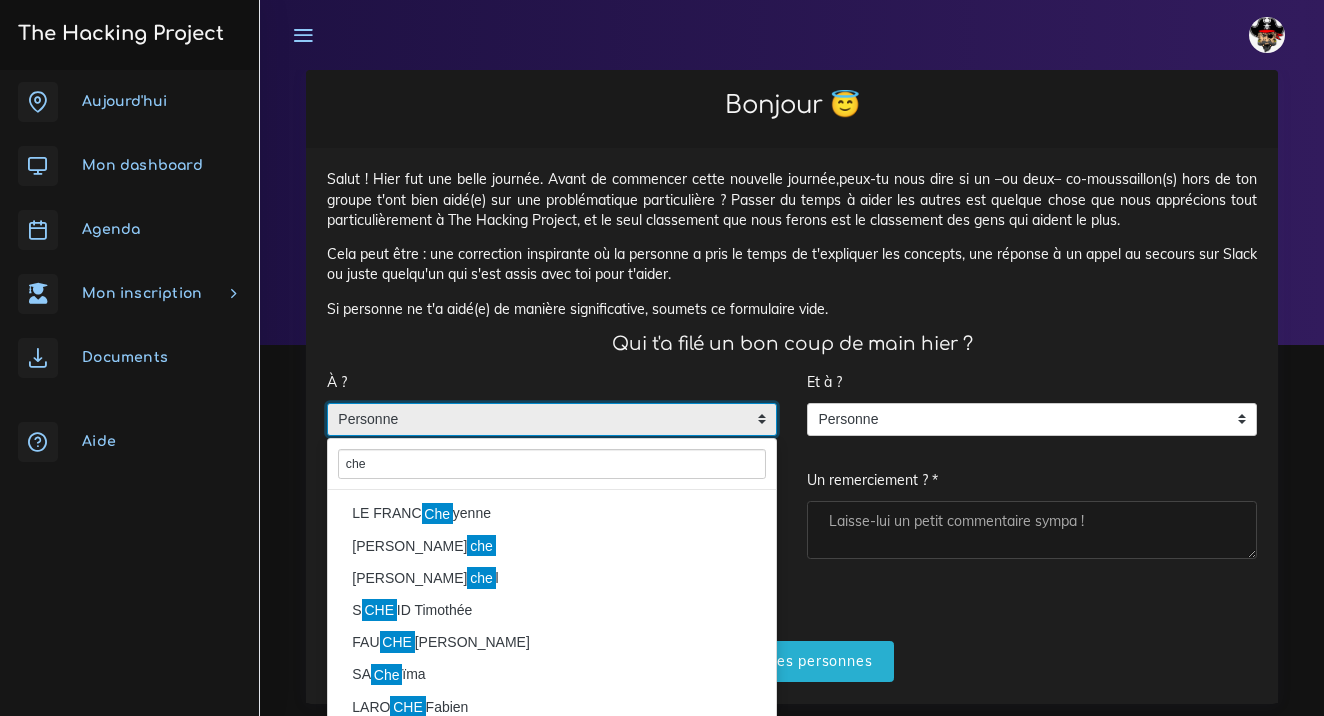 click on "LE FRANC  [PERSON_NAME]" at bounding box center [552, 514] 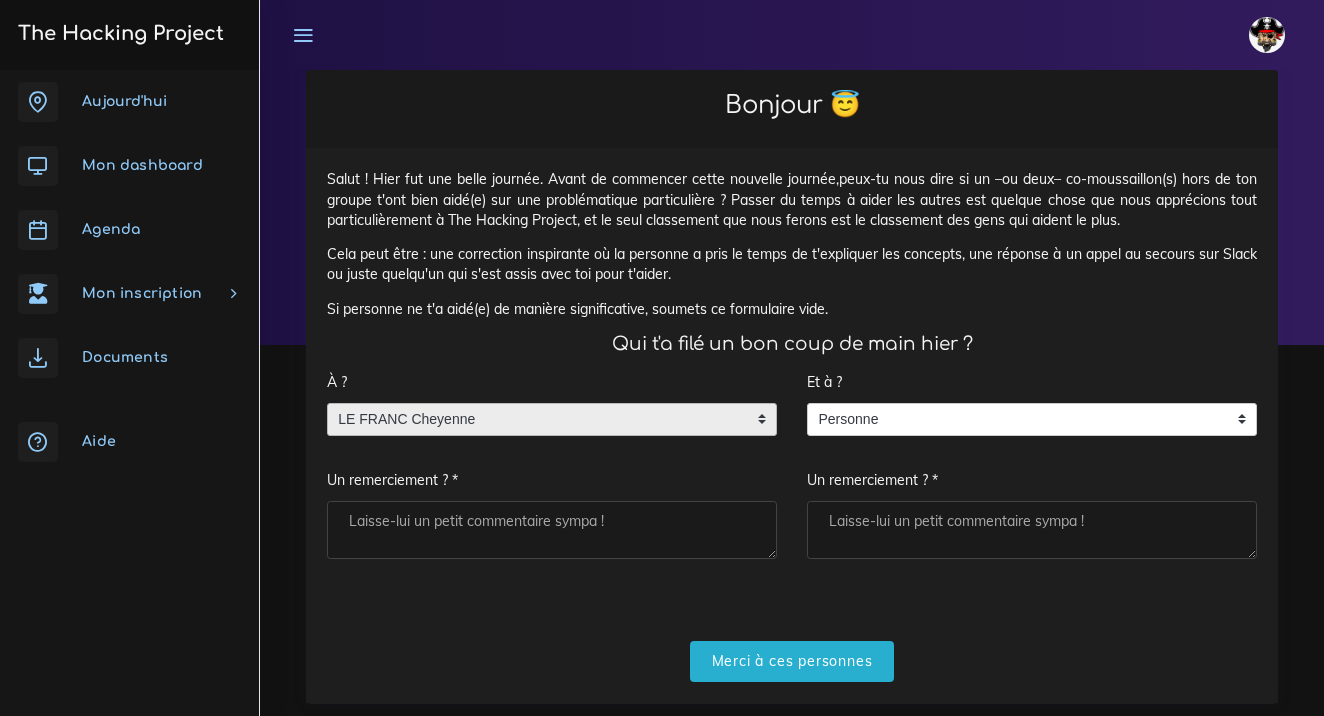 click on "Un remerciement ? *" at bounding box center (552, 530) 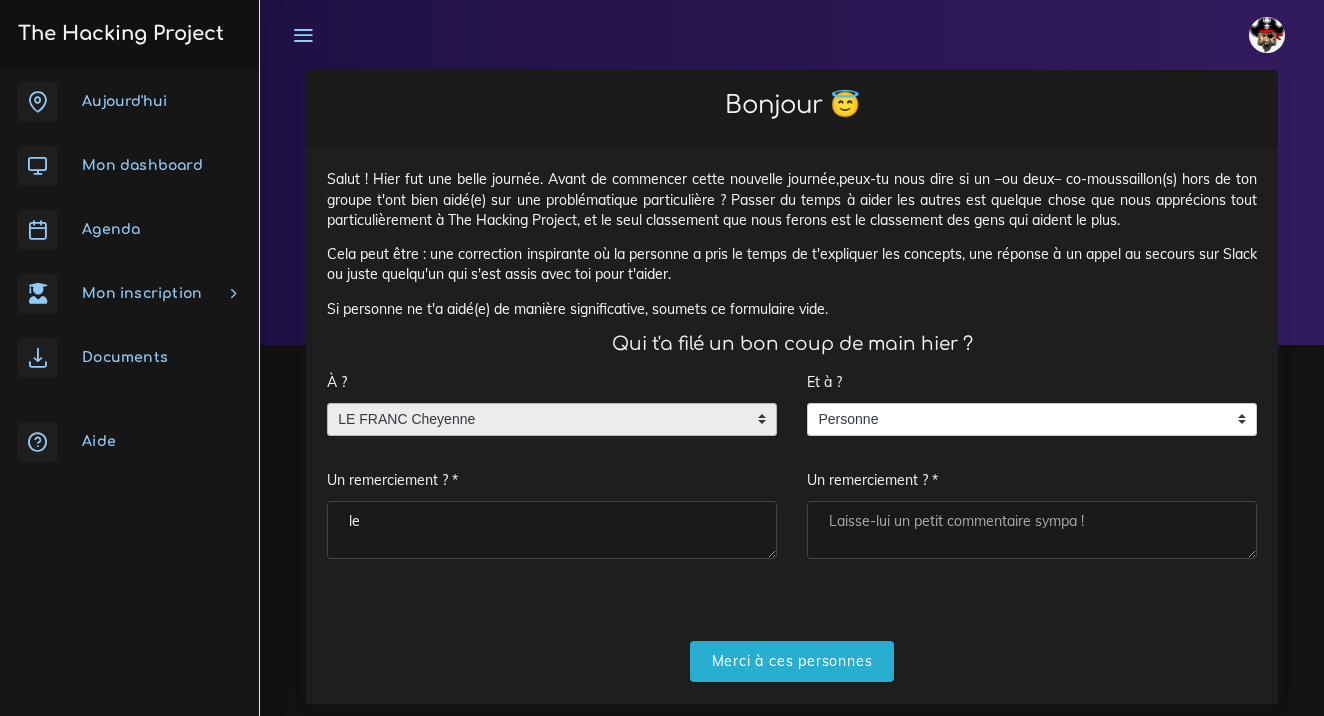 type on "l" 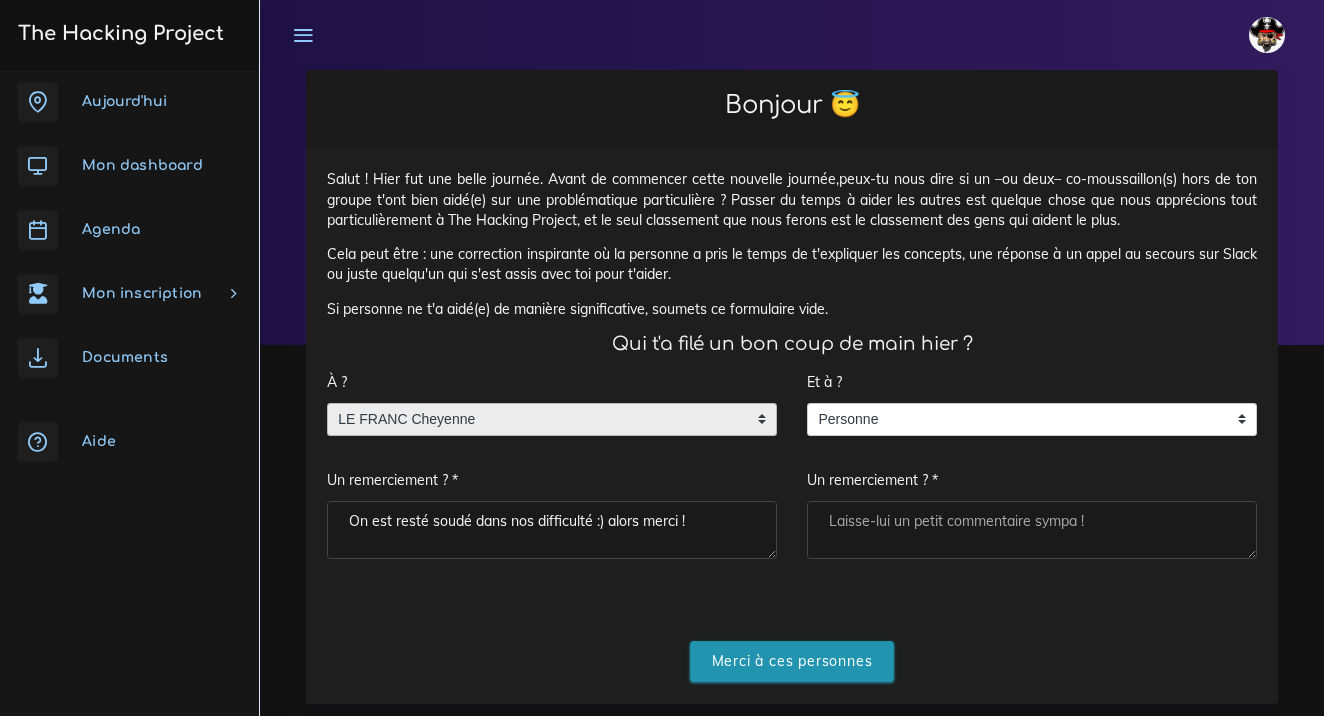 type on "On est resté soudé dans nos difficulté :) alors merci !" 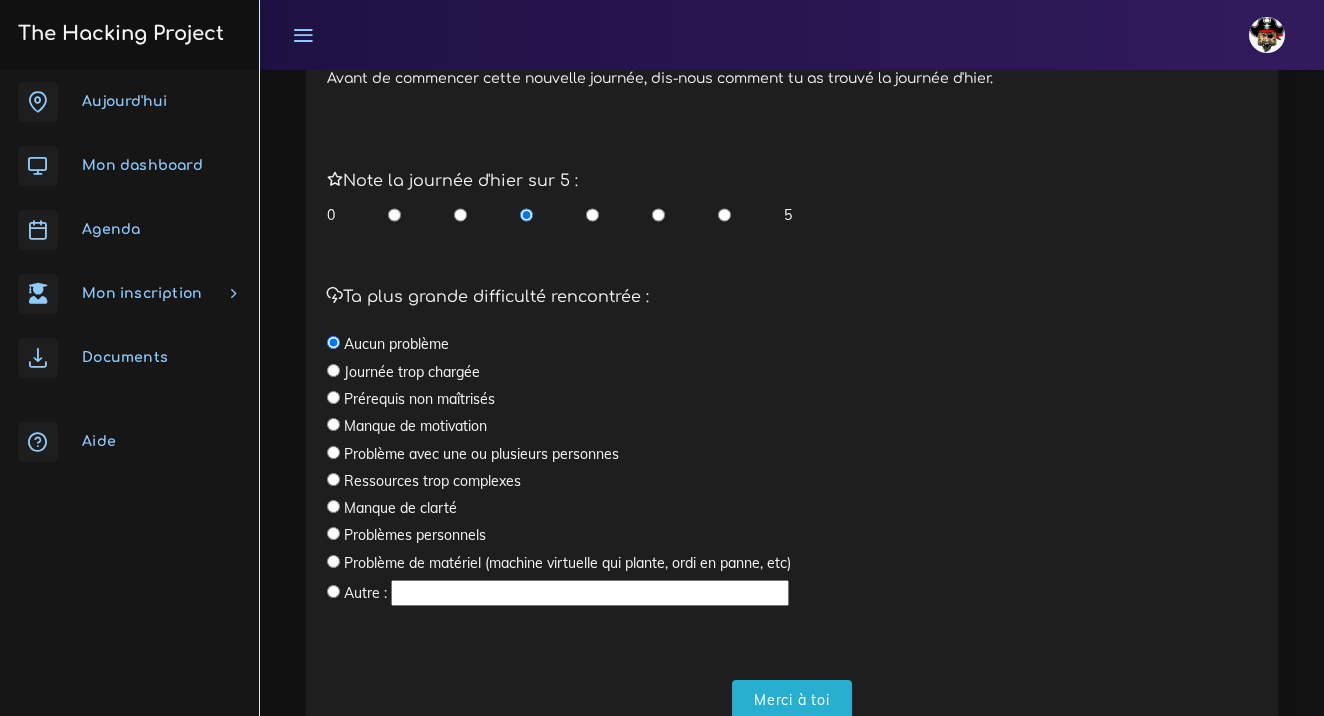 scroll, scrollTop: 513, scrollLeft: 0, axis: vertical 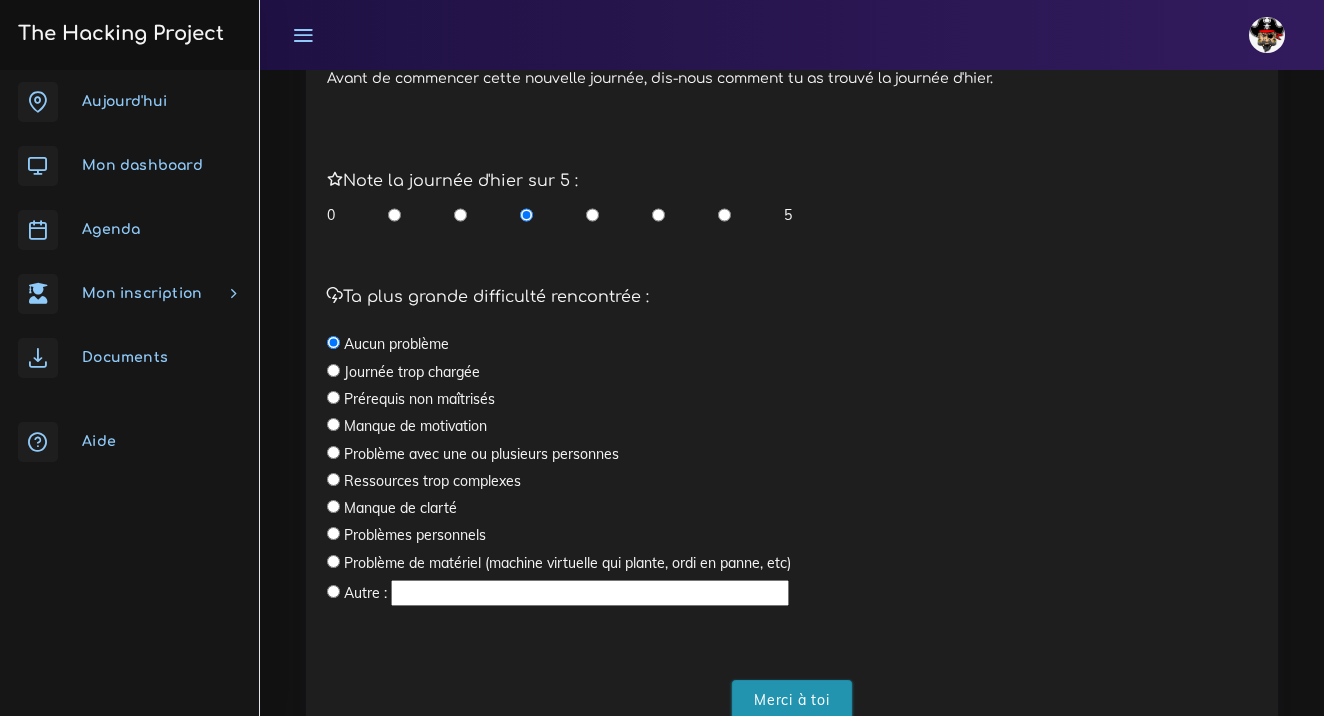 click on "Merci à toi" at bounding box center [792, 700] 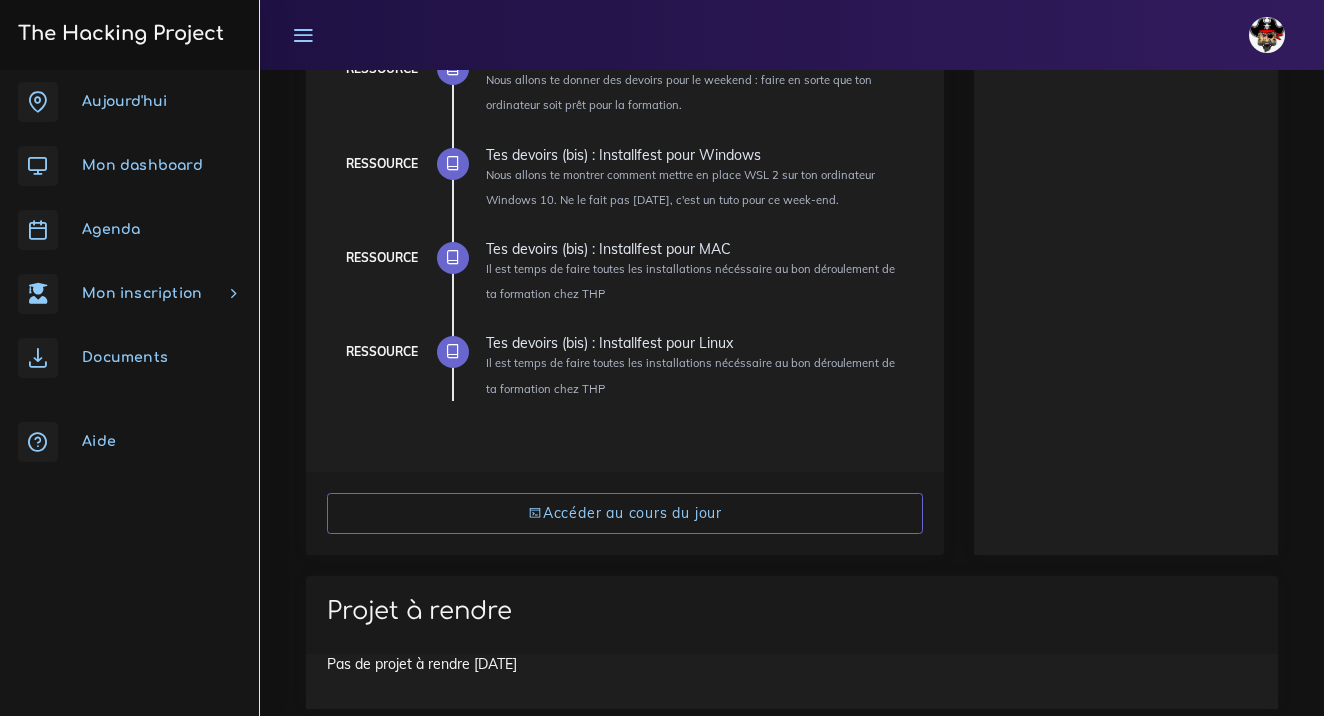 scroll, scrollTop: 1060, scrollLeft: 0, axis: vertical 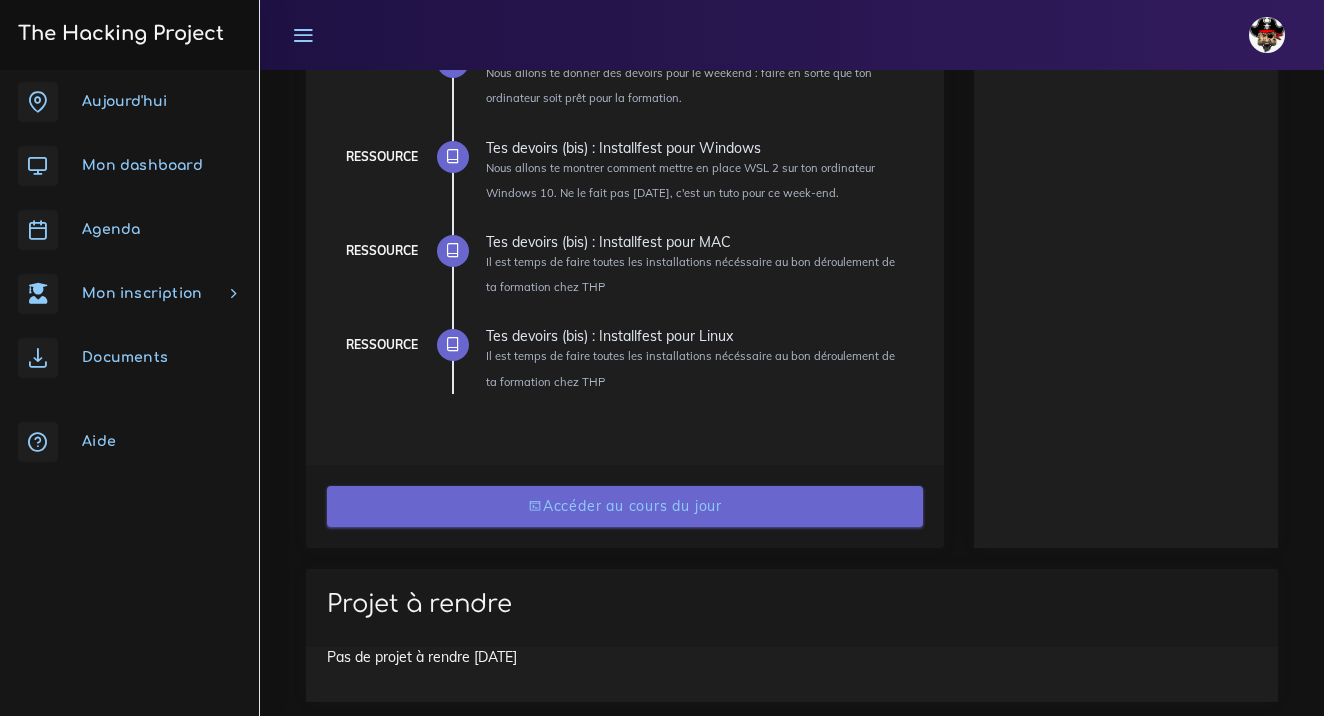 click on "Accéder au cours du jour" at bounding box center (625, 506) 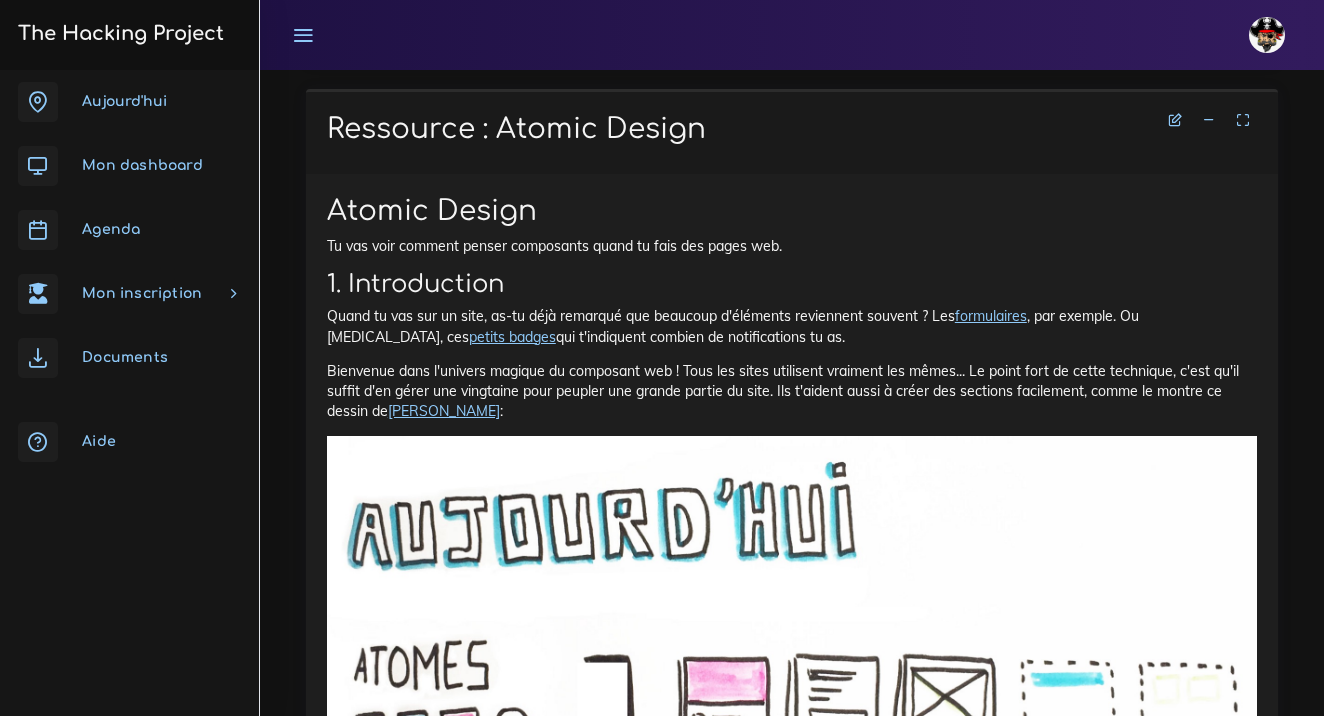 scroll, scrollTop: 913, scrollLeft: 0, axis: vertical 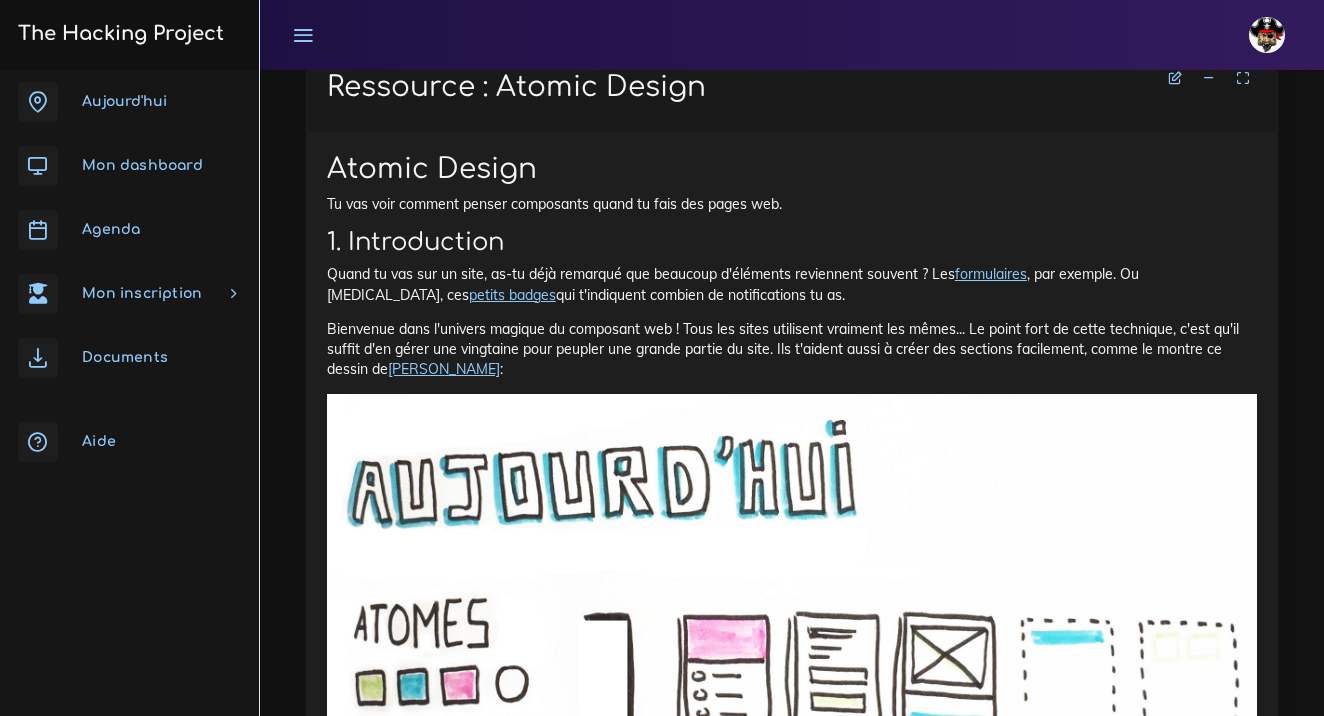 click on "formulaires" at bounding box center (991, 274) 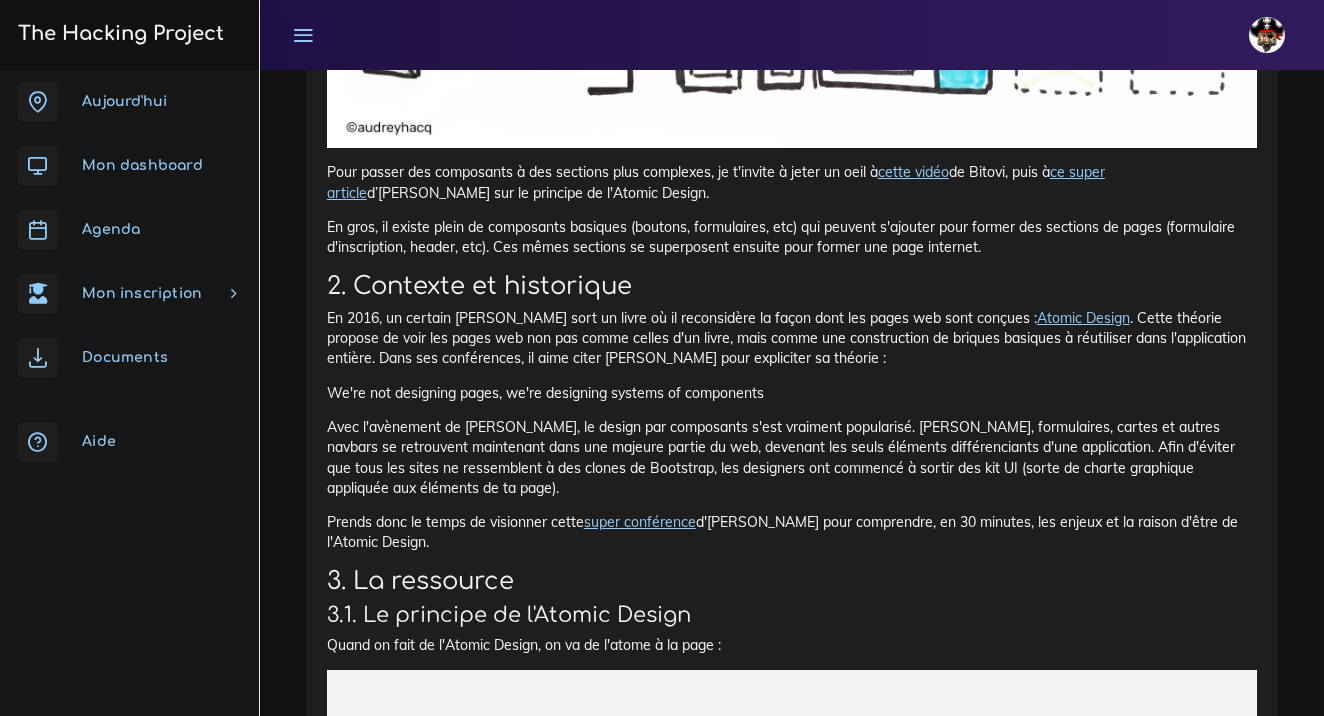 scroll, scrollTop: 1845, scrollLeft: 0, axis: vertical 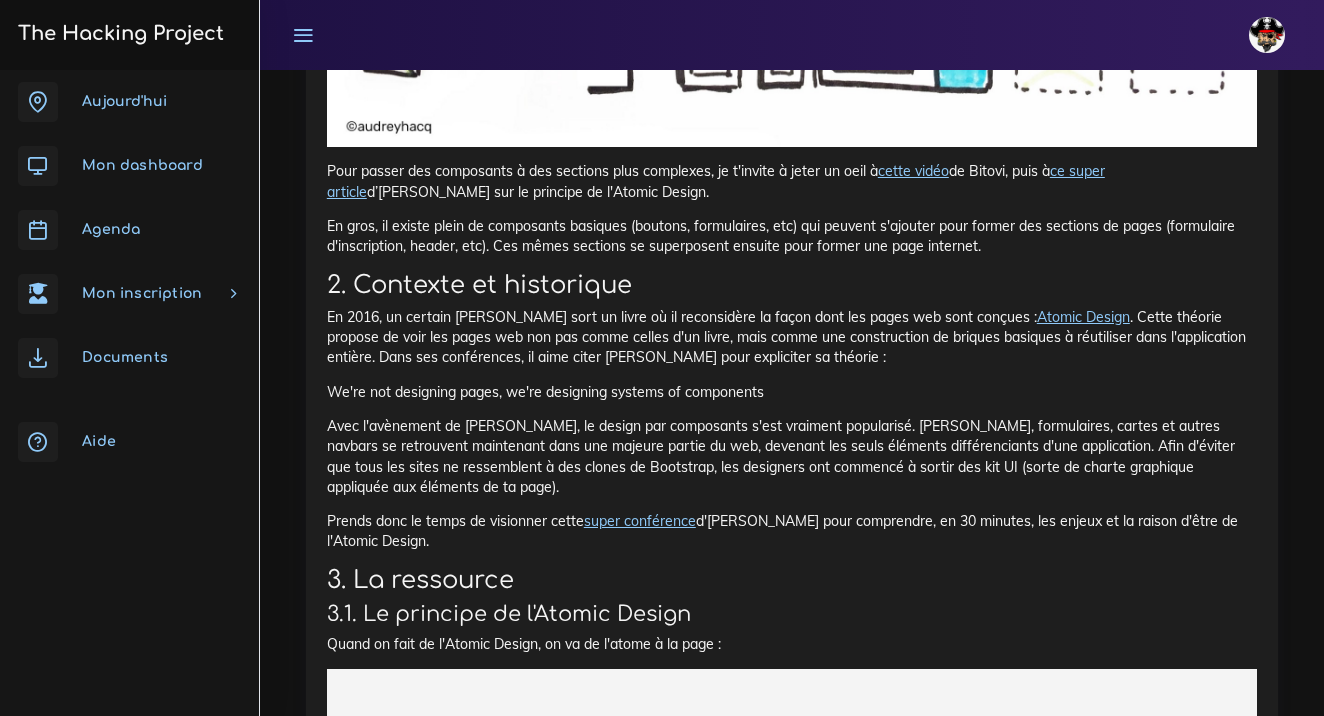 click on "cette vidéo" at bounding box center (913, 171) 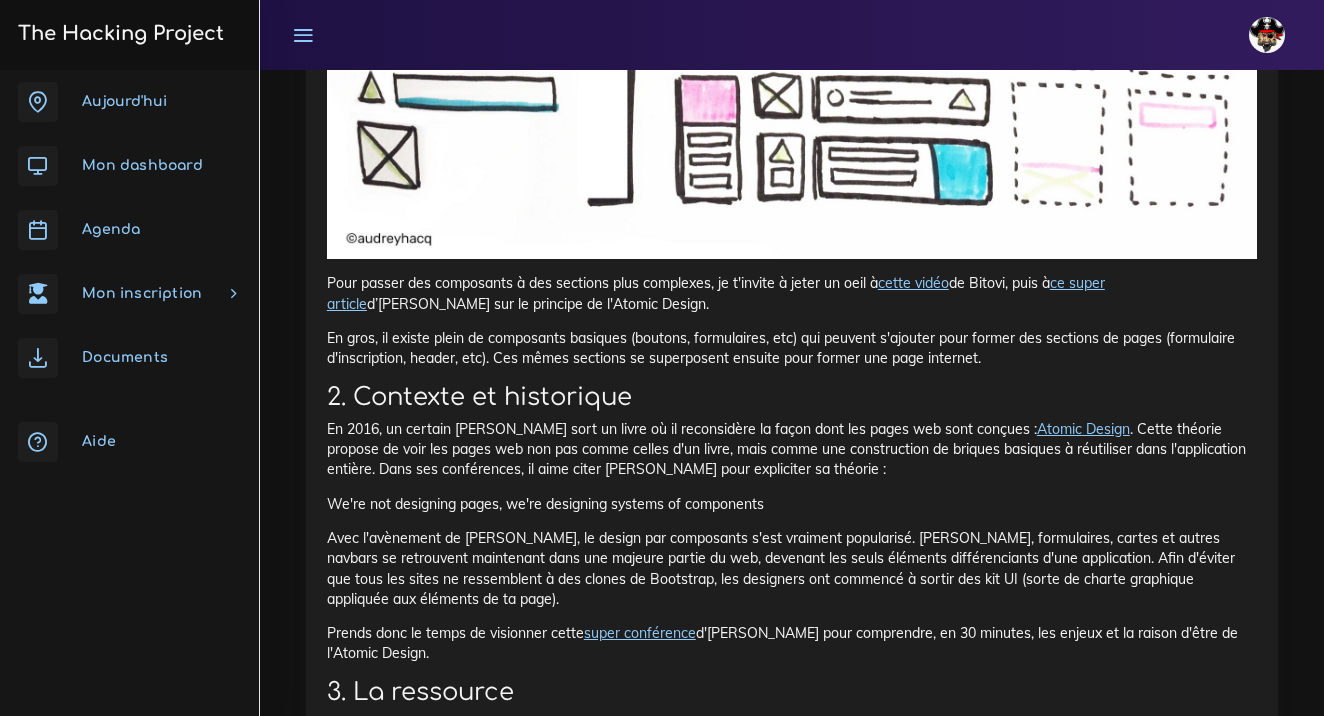 scroll, scrollTop: 1736, scrollLeft: 0, axis: vertical 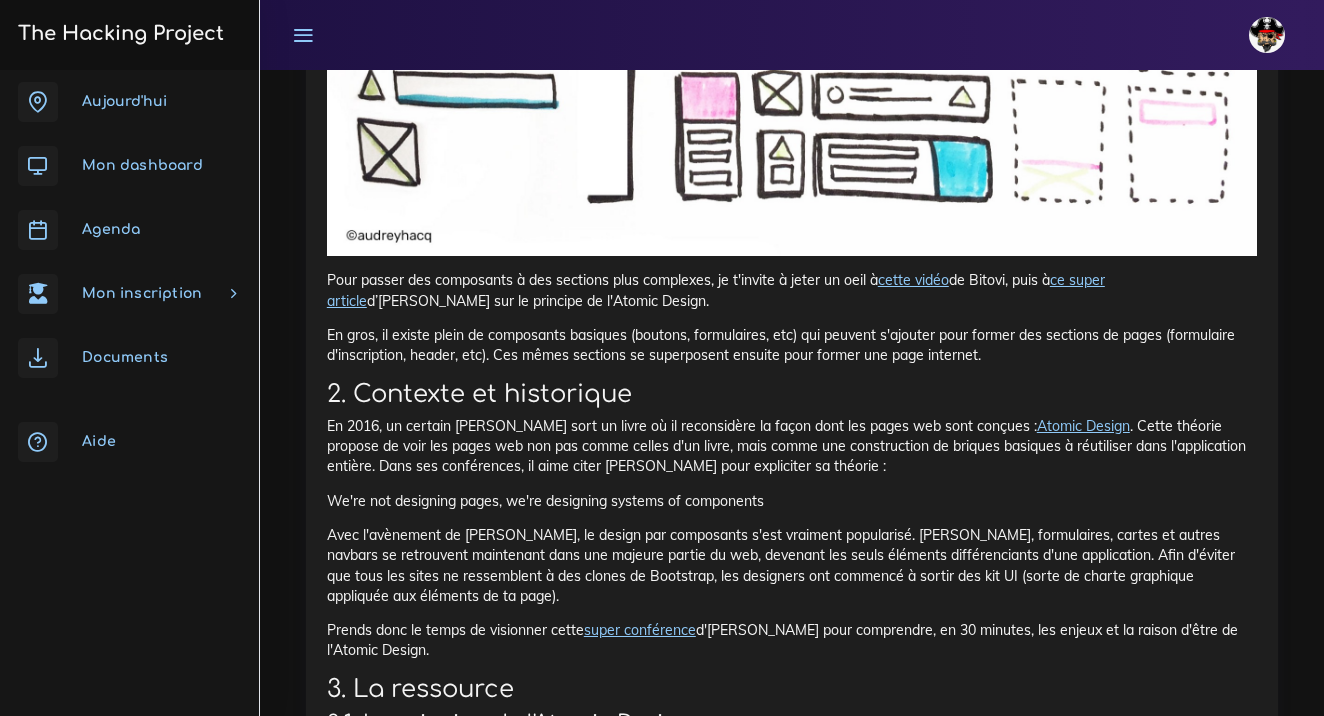 click on "Atomic Design" at bounding box center (1083, 426) 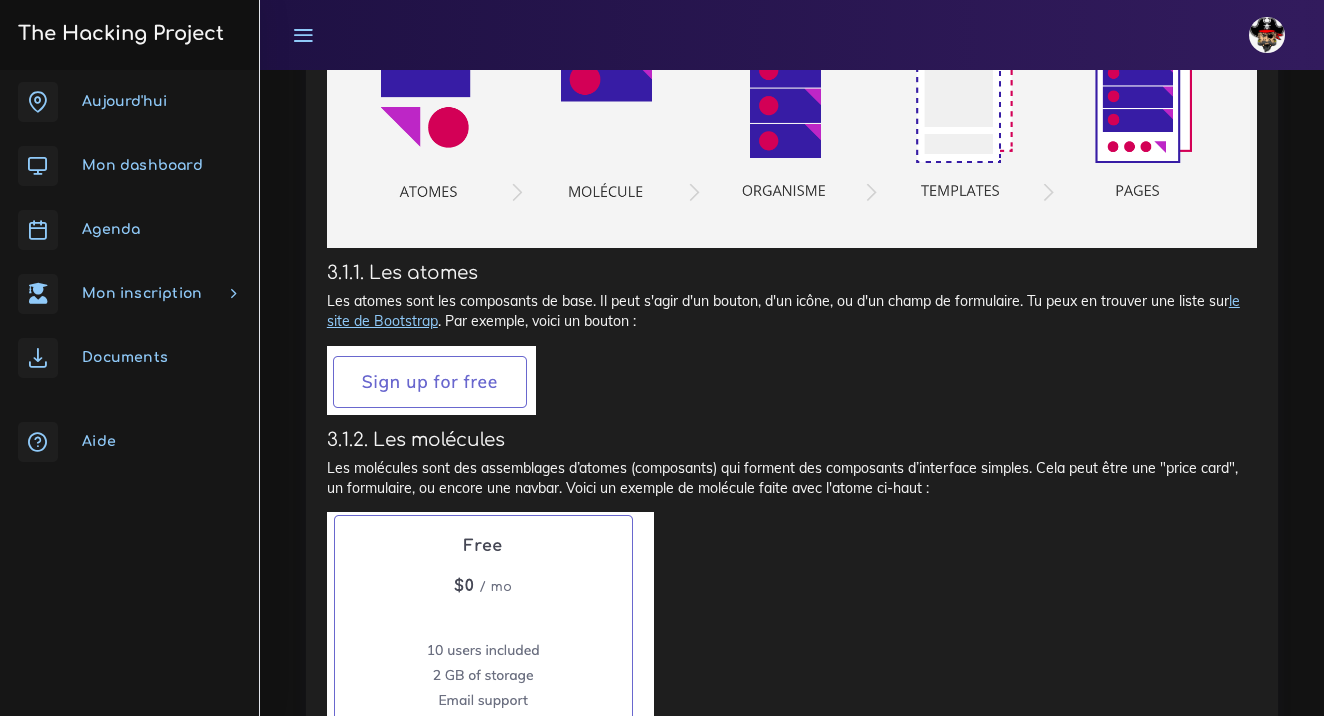 scroll, scrollTop: 2547, scrollLeft: 0, axis: vertical 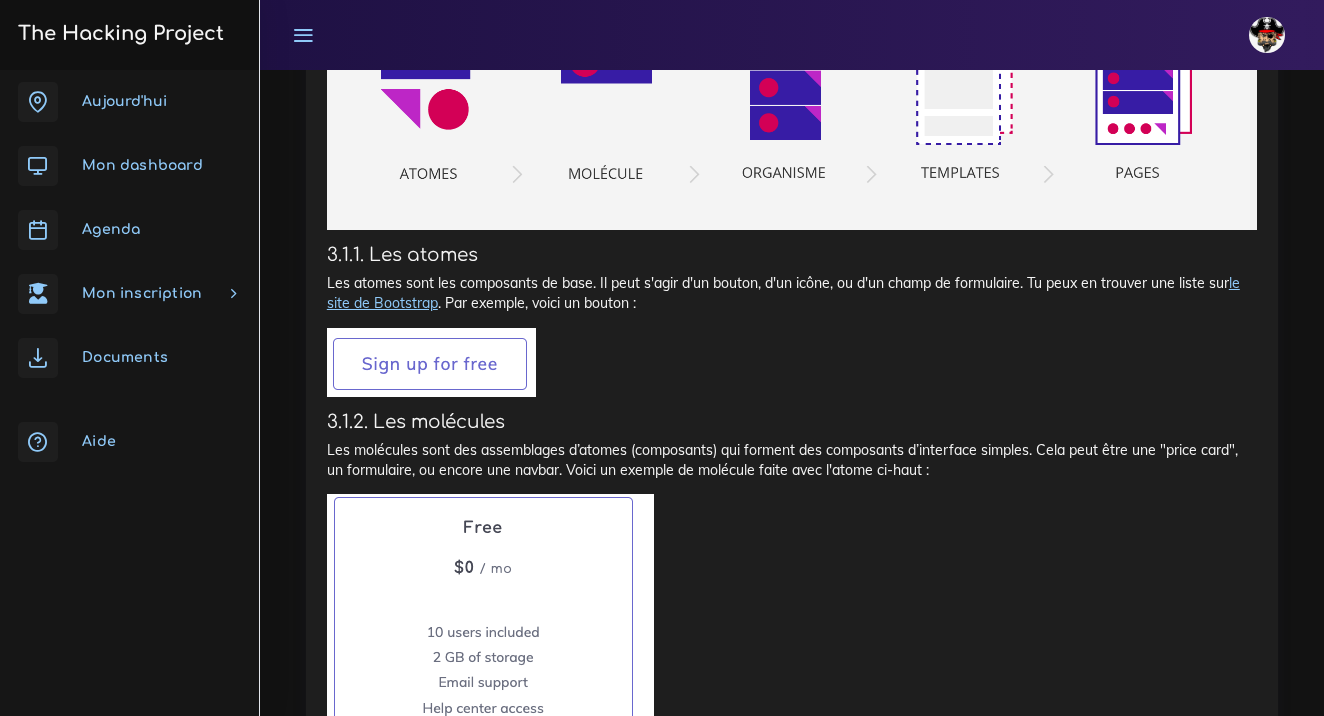 click on "le site de Bootstrap" at bounding box center (783, 293) 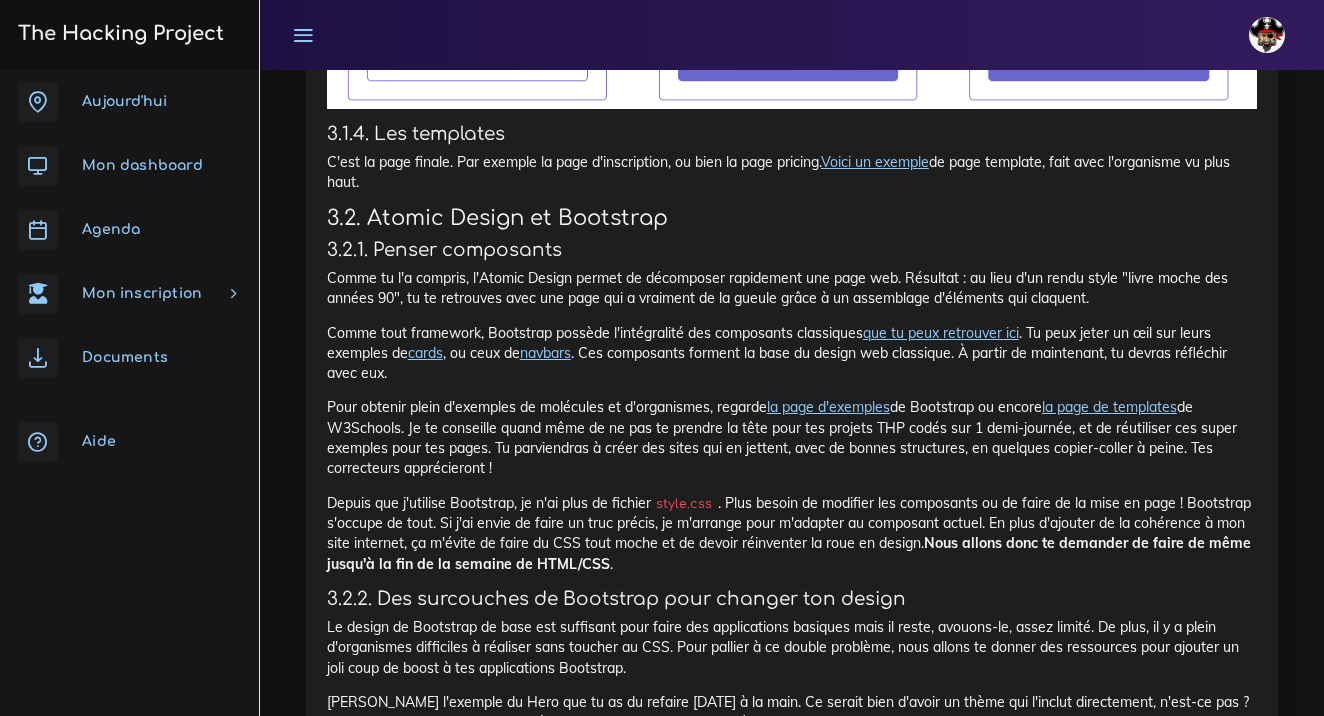 scroll, scrollTop: 3890, scrollLeft: 0, axis: vertical 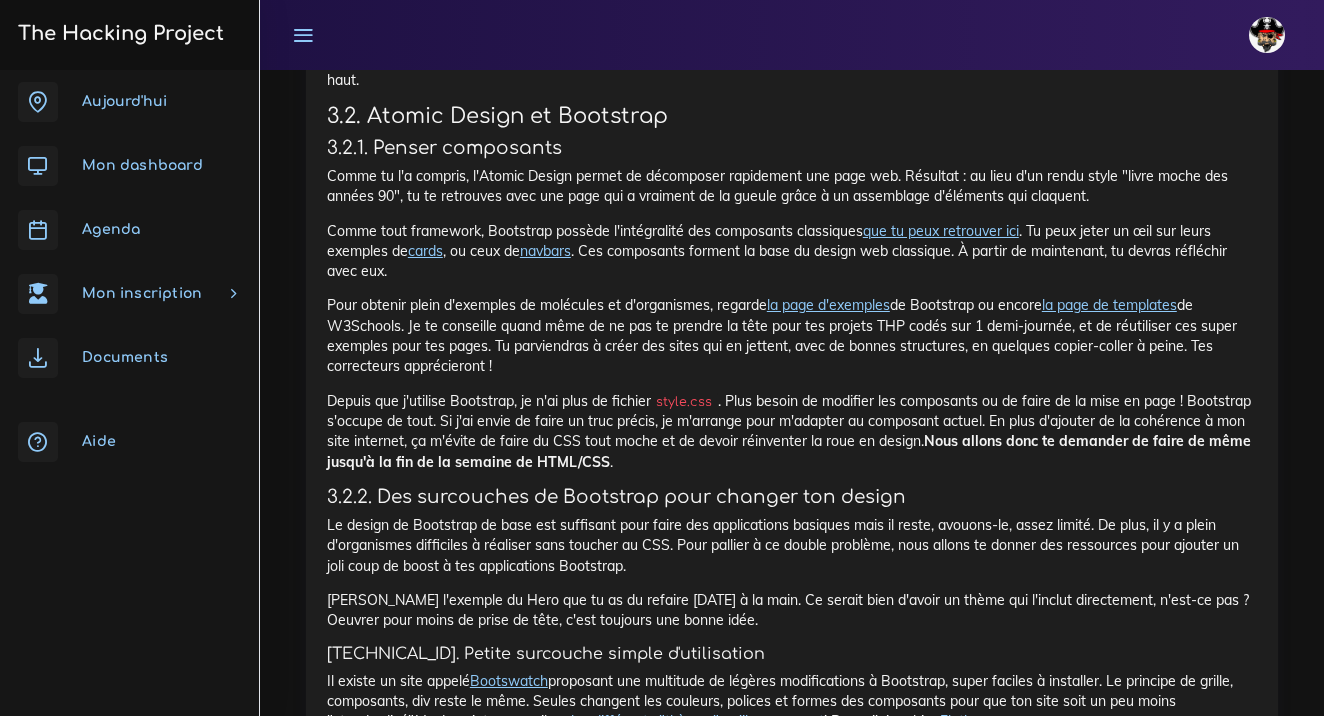 click on "la page d'exemples" at bounding box center [828, 305] 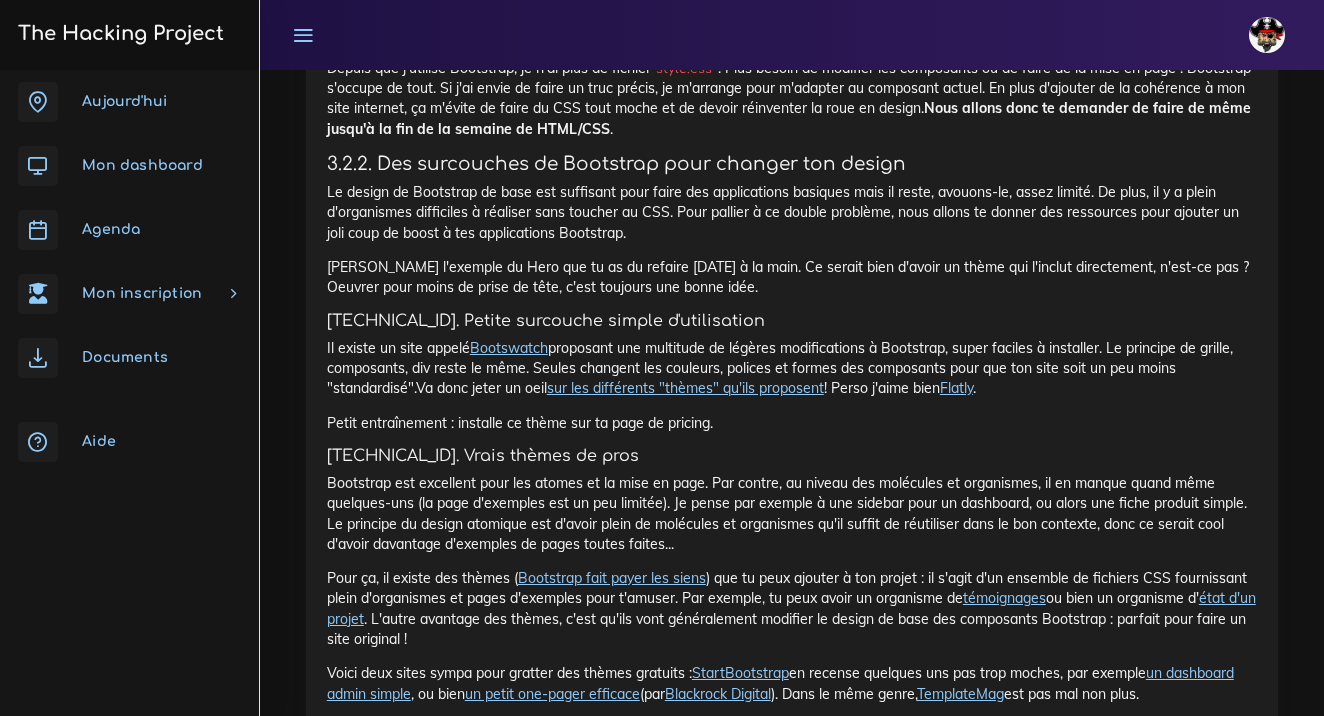 scroll, scrollTop: 4324, scrollLeft: 0, axis: vertical 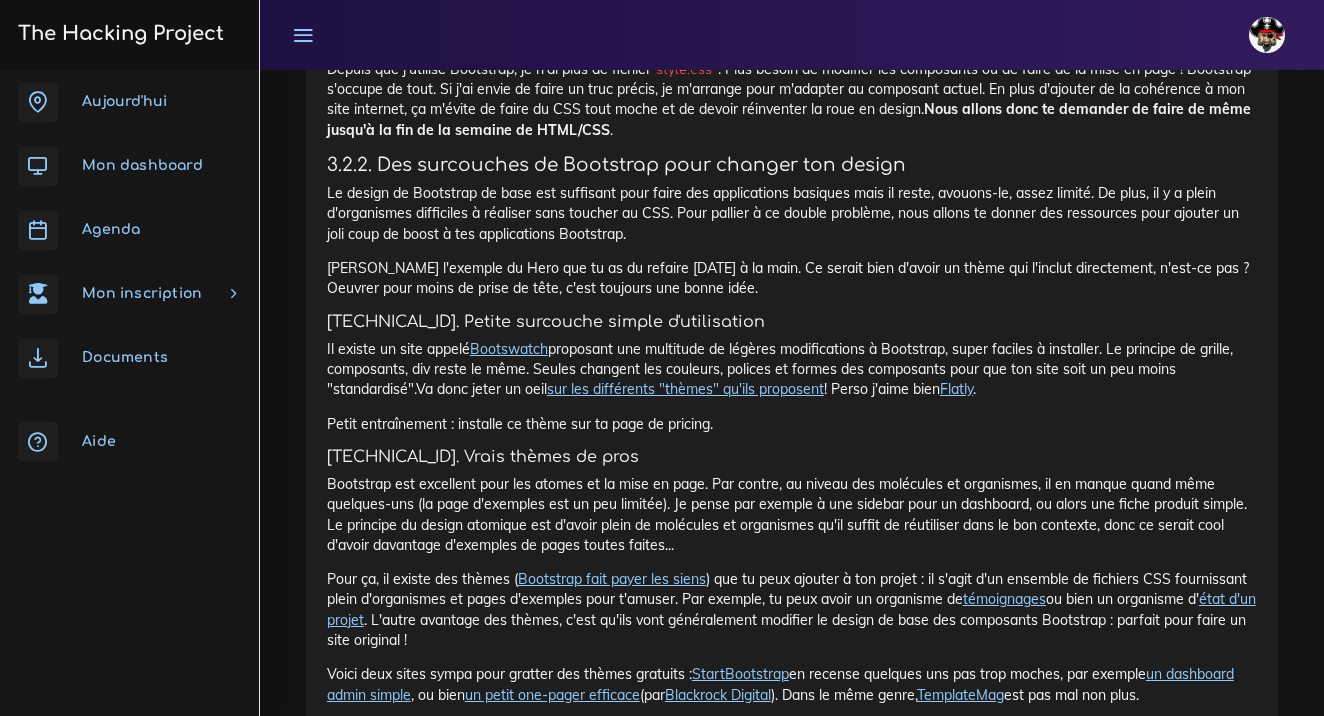 click on "sur les différents "thèmes" qu'ils proposent" at bounding box center [685, 389] 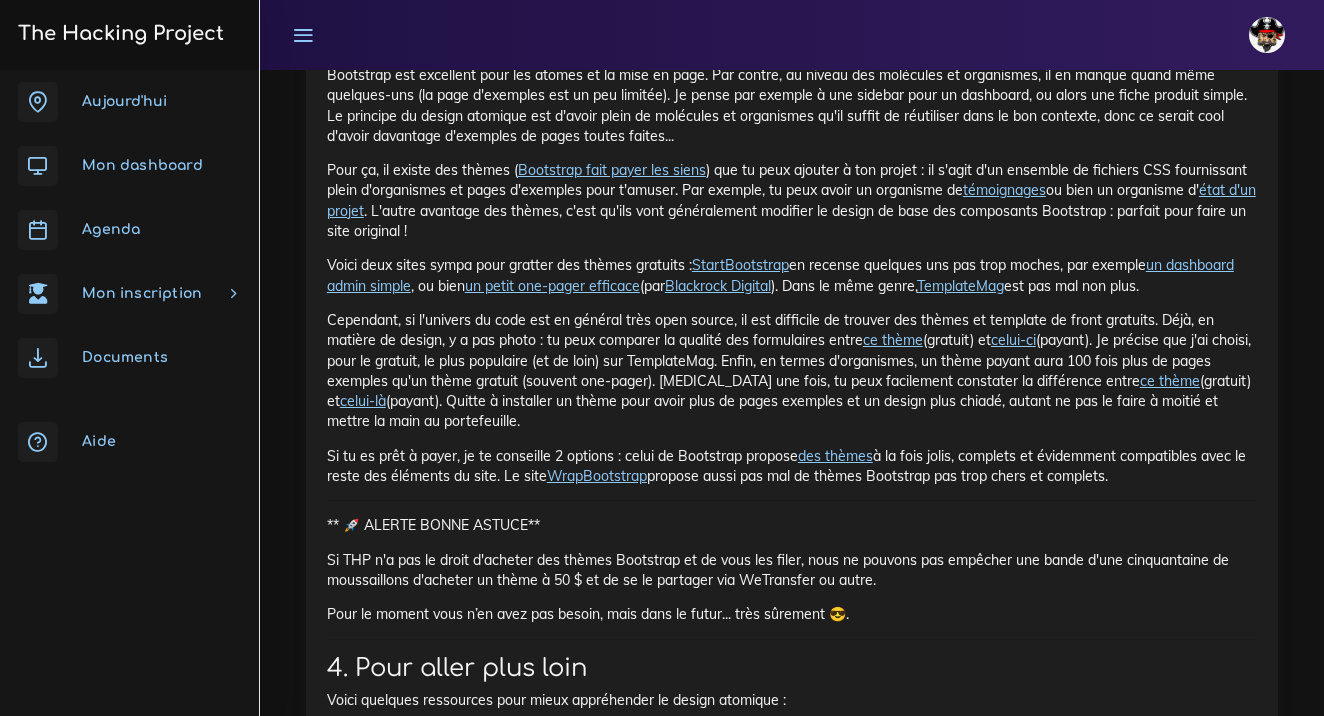 scroll, scrollTop: 4743, scrollLeft: 0, axis: vertical 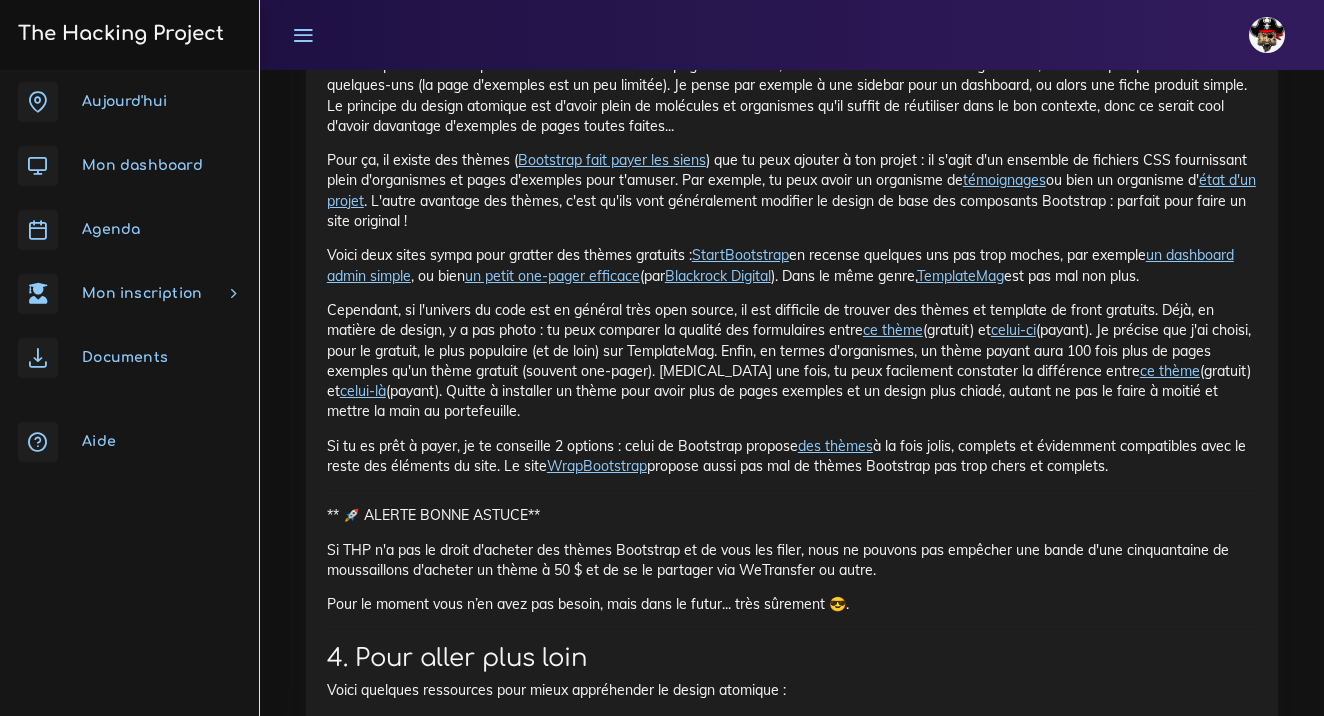 click on "un petit one-pager efficace" at bounding box center [552, 276] 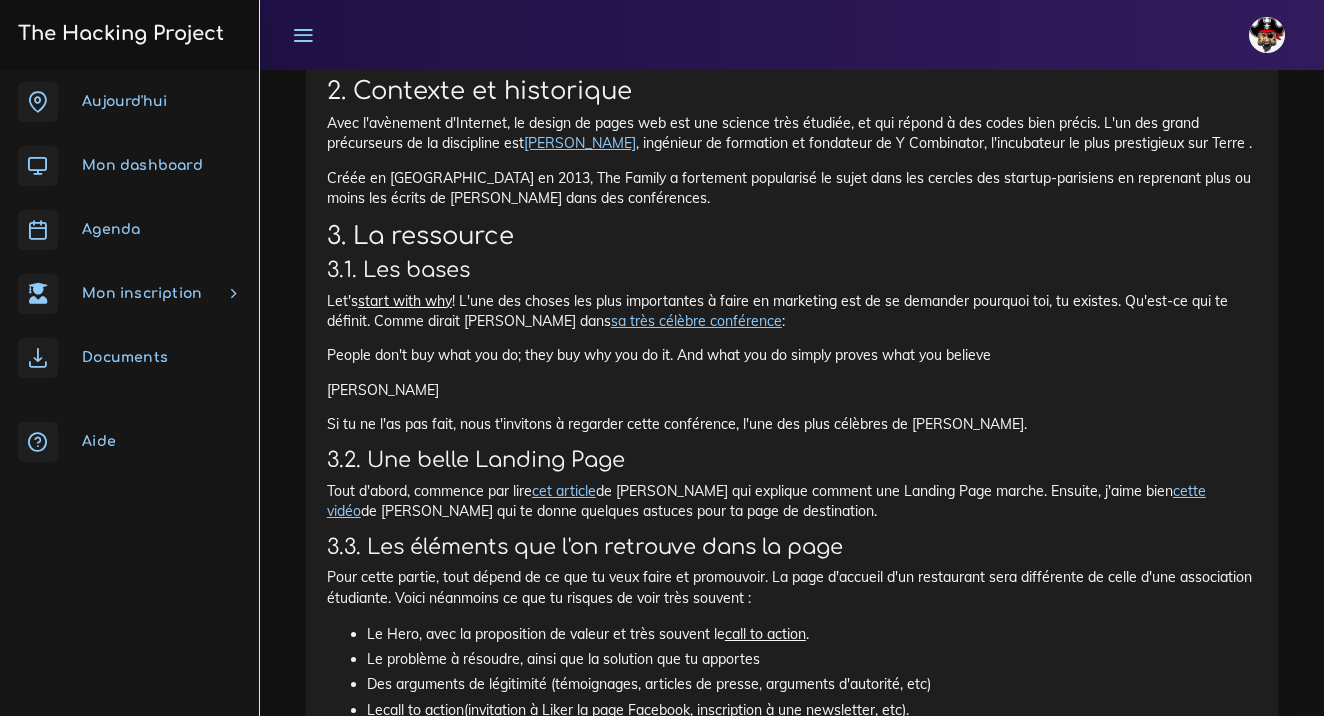 scroll, scrollTop: 6246, scrollLeft: 0, axis: vertical 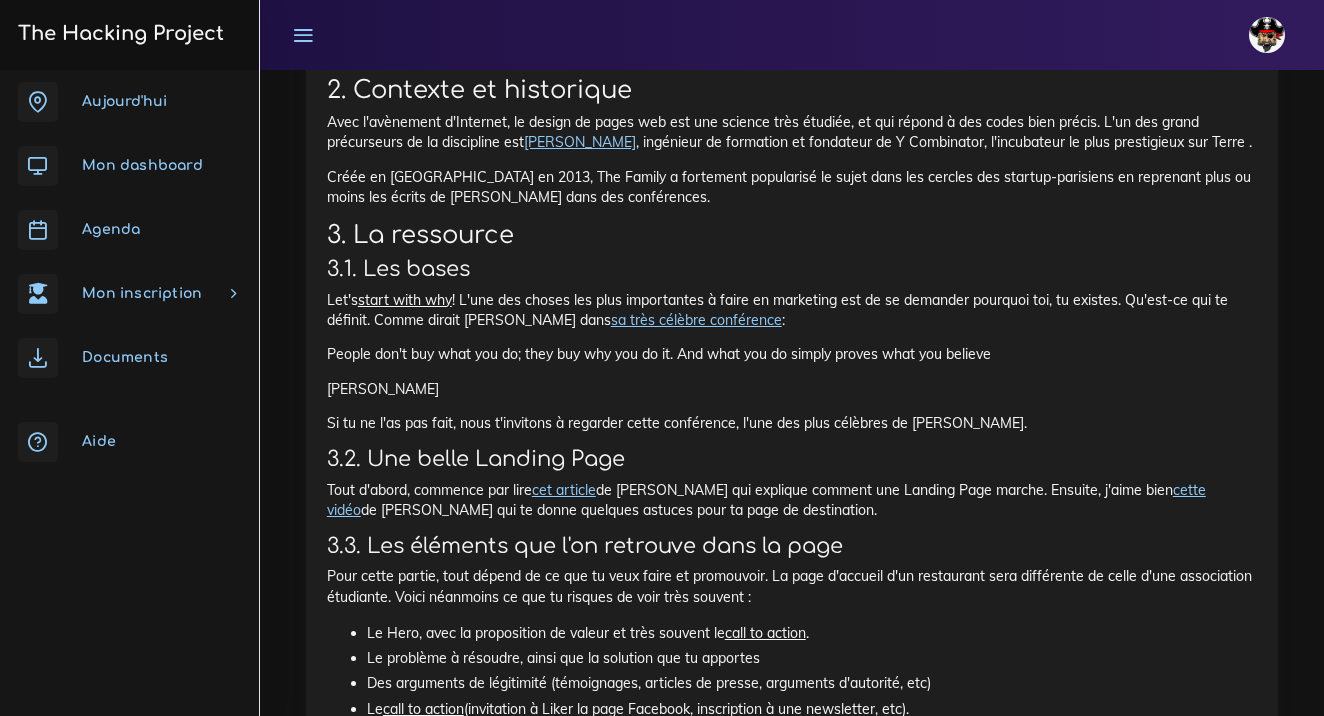 click on "sa très célèbre conférence" at bounding box center (696, 320) 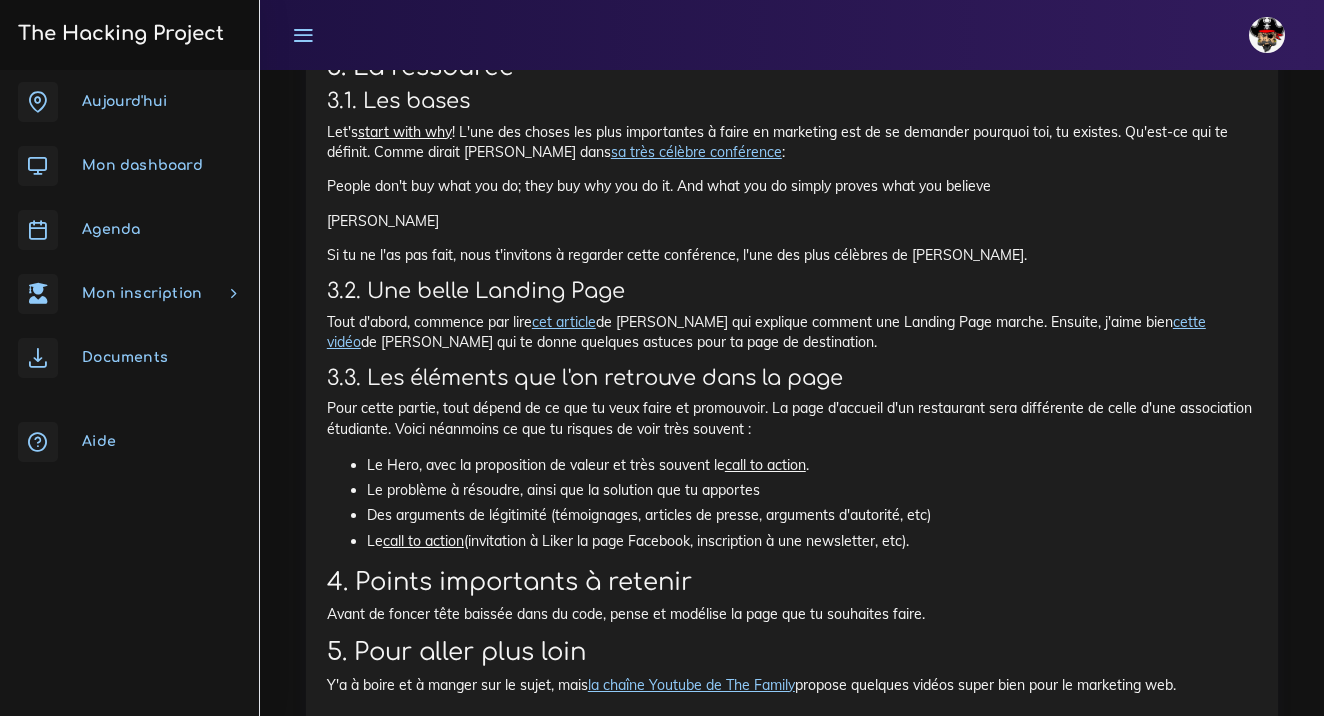 scroll, scrollTop: 6414, scrollLeft: 0, axis: vertical 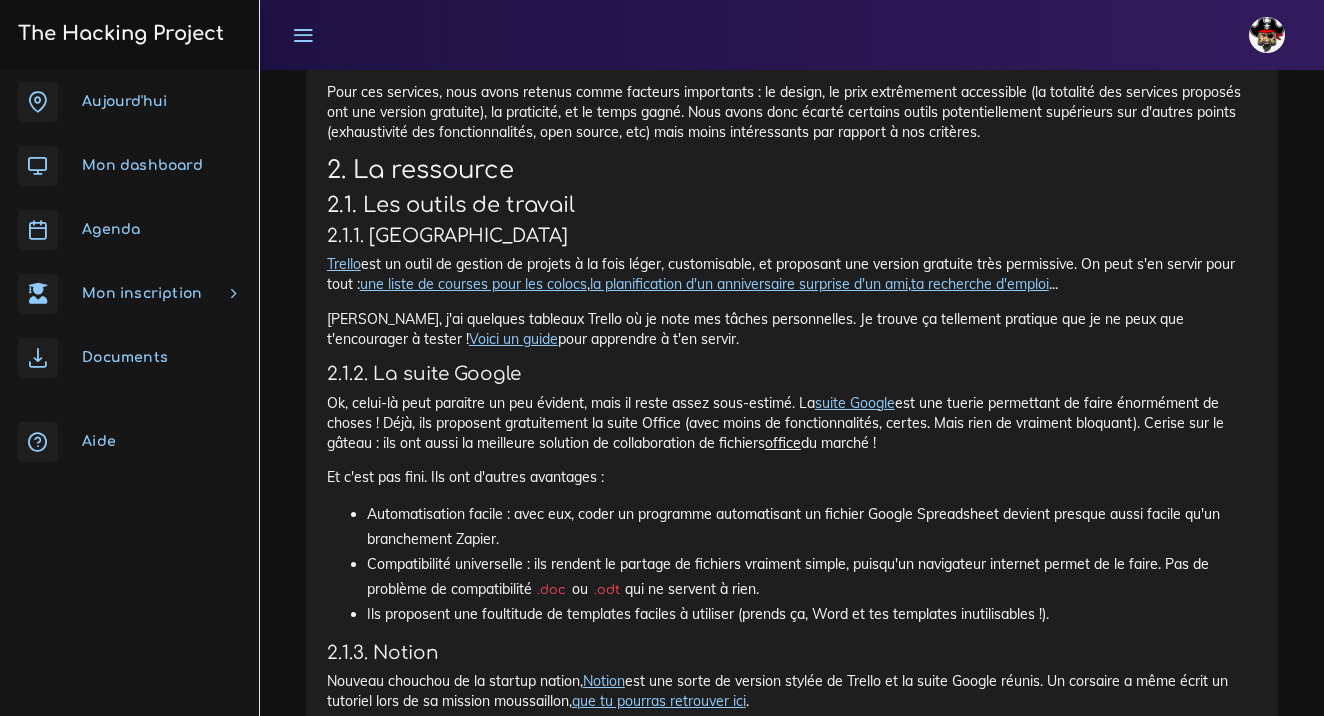 click on "Trello" at bounding box center [344, 264] 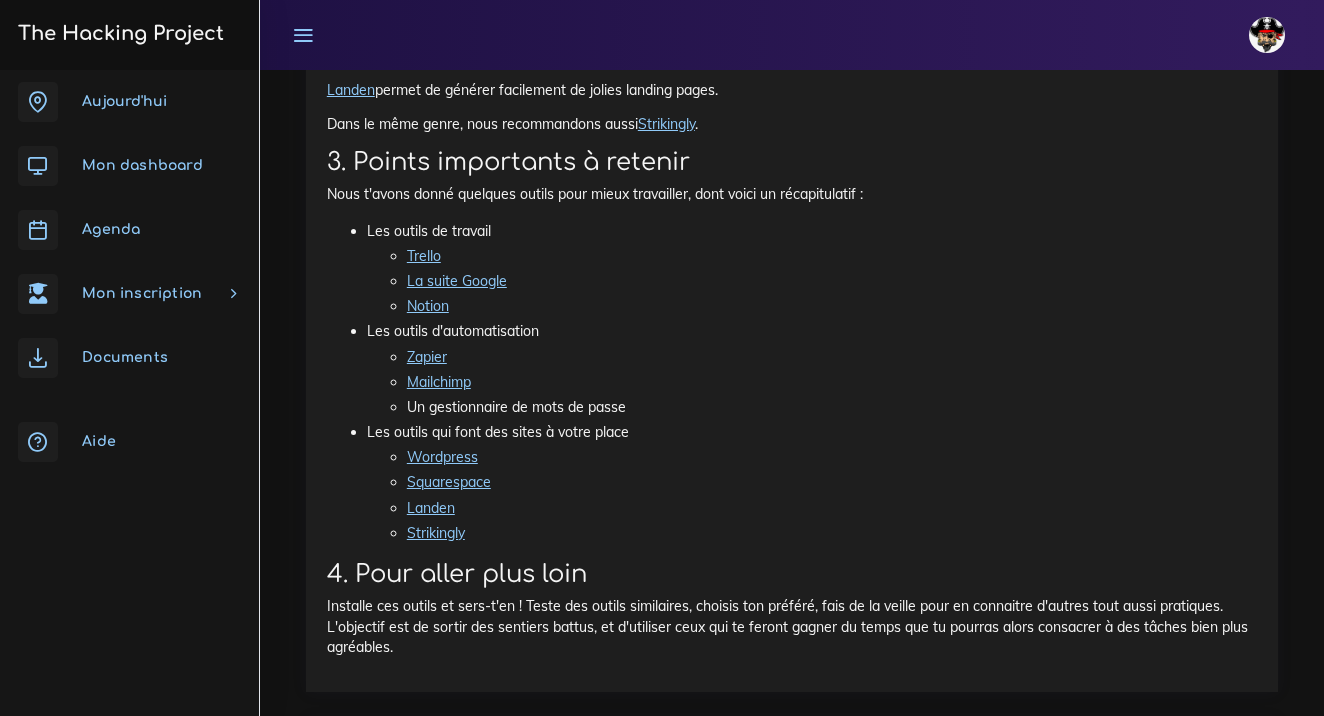 scroll, scrollTop: 9212, scrollLeft: 0, axis: vertical 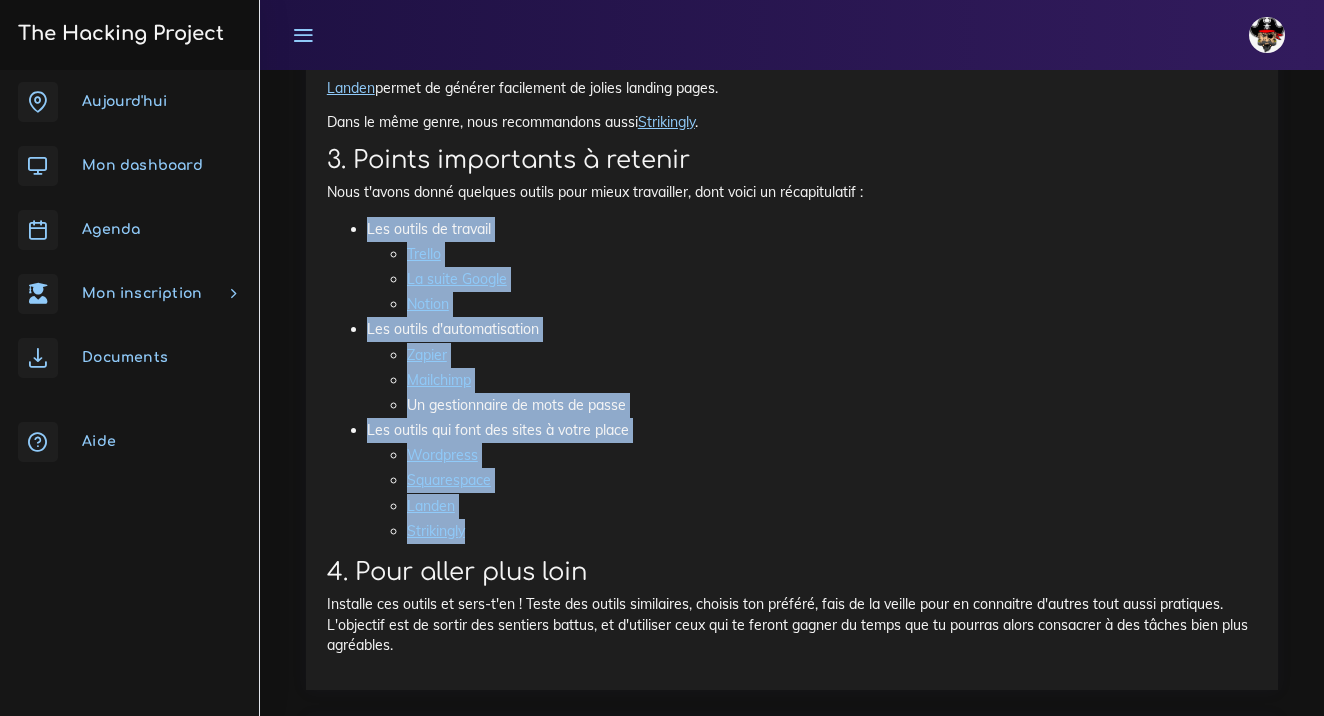 drag, startPoint x: 346, startPoint y: 138, endPoint x: 523, endPoint y: 440, distance: 350.04715 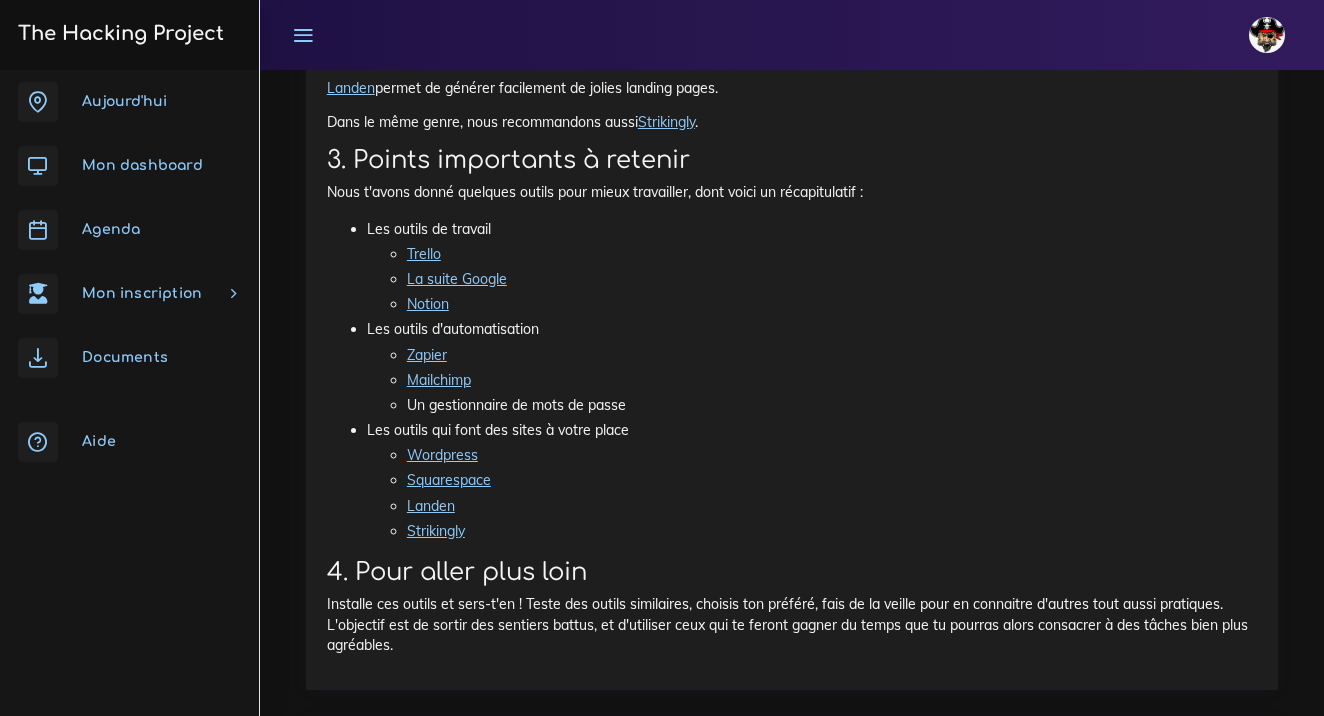 click on "Ce que le web nous propose : quels outils nous recommandons pour gagner du temps de productivité
La première fois que j'ai découvert Zapier, ma vie a changé. Dans cette ressource, nous allons te montrer quelques outils que nous aimons, recommandons, utilisons pour la plupart. Ces outils te permettront de gagner du temps, ou d'améliorer certains pans de ta vie dans ton utilisation de ton ordinateur de tous les jours.
1. Introduction
Il existe sur le web une multitude d'outils super pratiques qui te feront gagner un temps fou ! J'en ai quelques uns à te conseiller aujourd'hui, triés par catégorie :
Les outils de travail  : ils servent à remplacer l'utilisation non pertinente de Microsoft Word (Word pour une liste  to-do , c'est NON) et à centraliser l'information de travail importante.
Les outils d'automatisation  : plutôt que de coder ou faire soi-même des trucs répétitifs, l'utilisation de ce genre d'outils te fera gagner un temps précieux.
Les extensions inspirantes" at bounding box center [792, -5875] 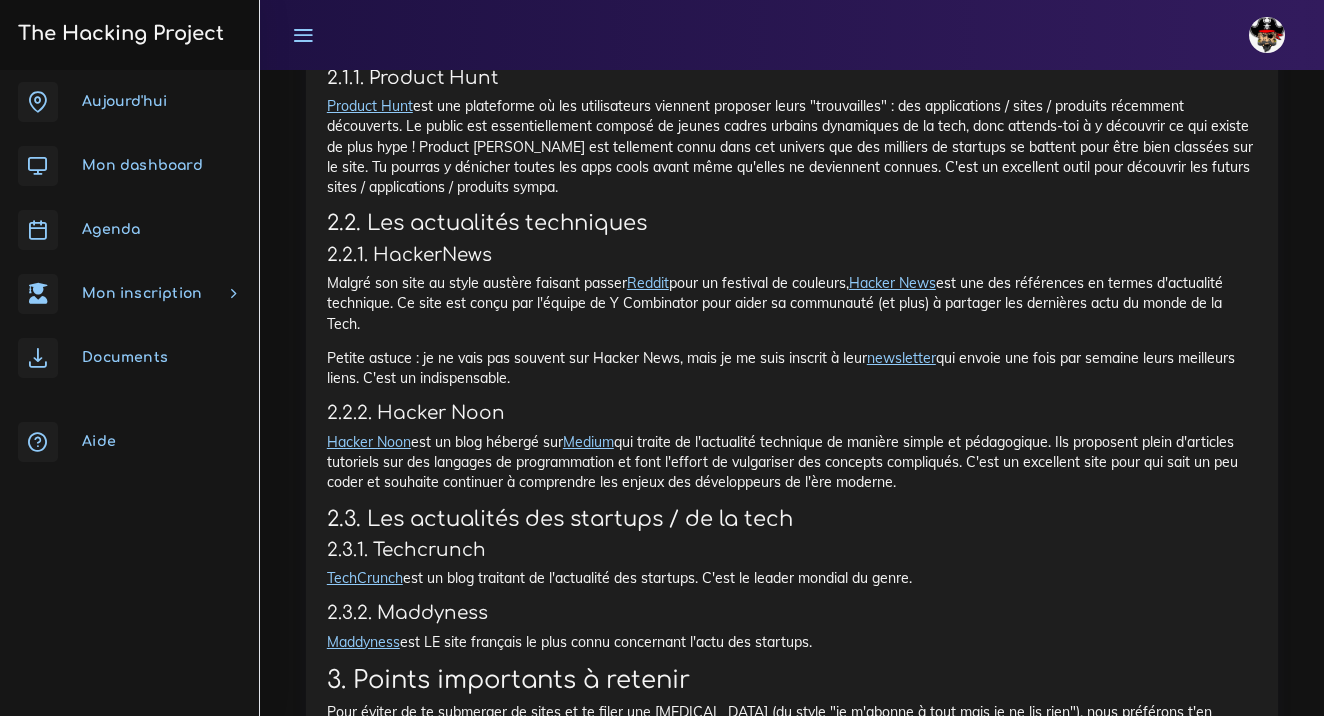 scroll, scrollTop: 10429, scrollLeft: 0, axis: vertical 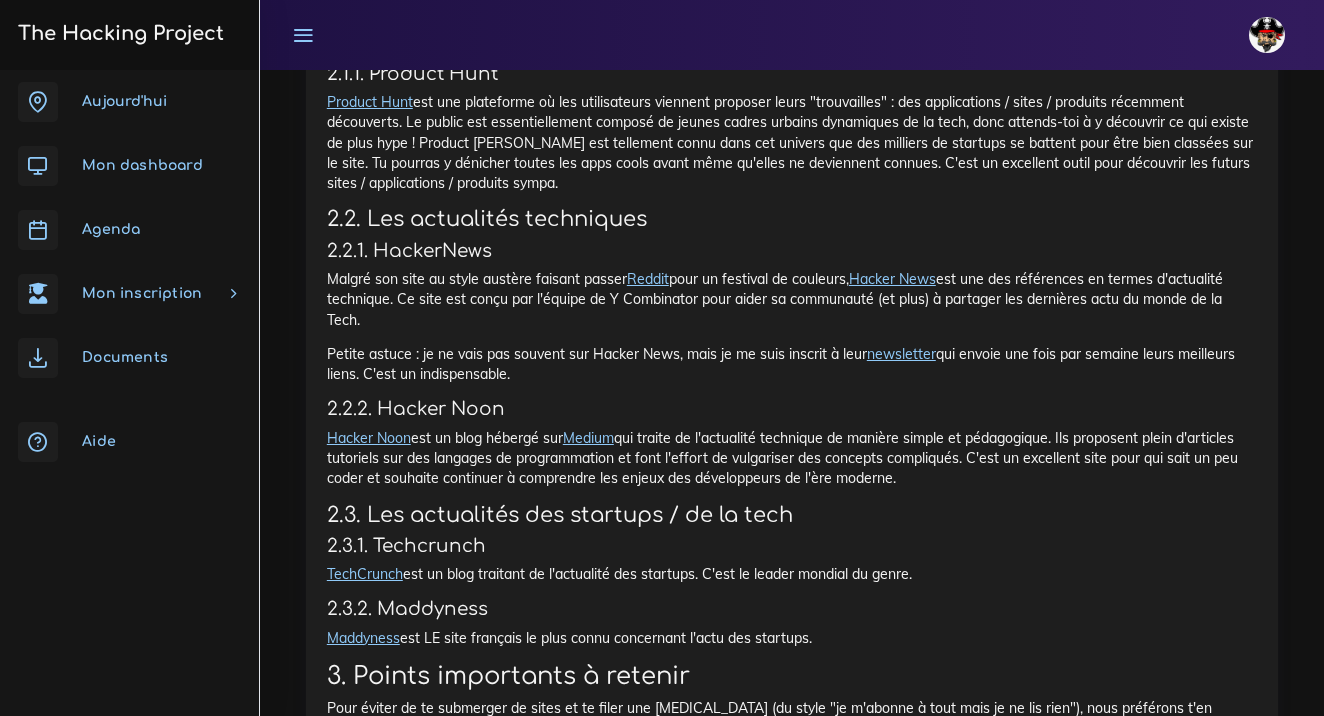 click on "newsletter" at bounding box center [901, 354] 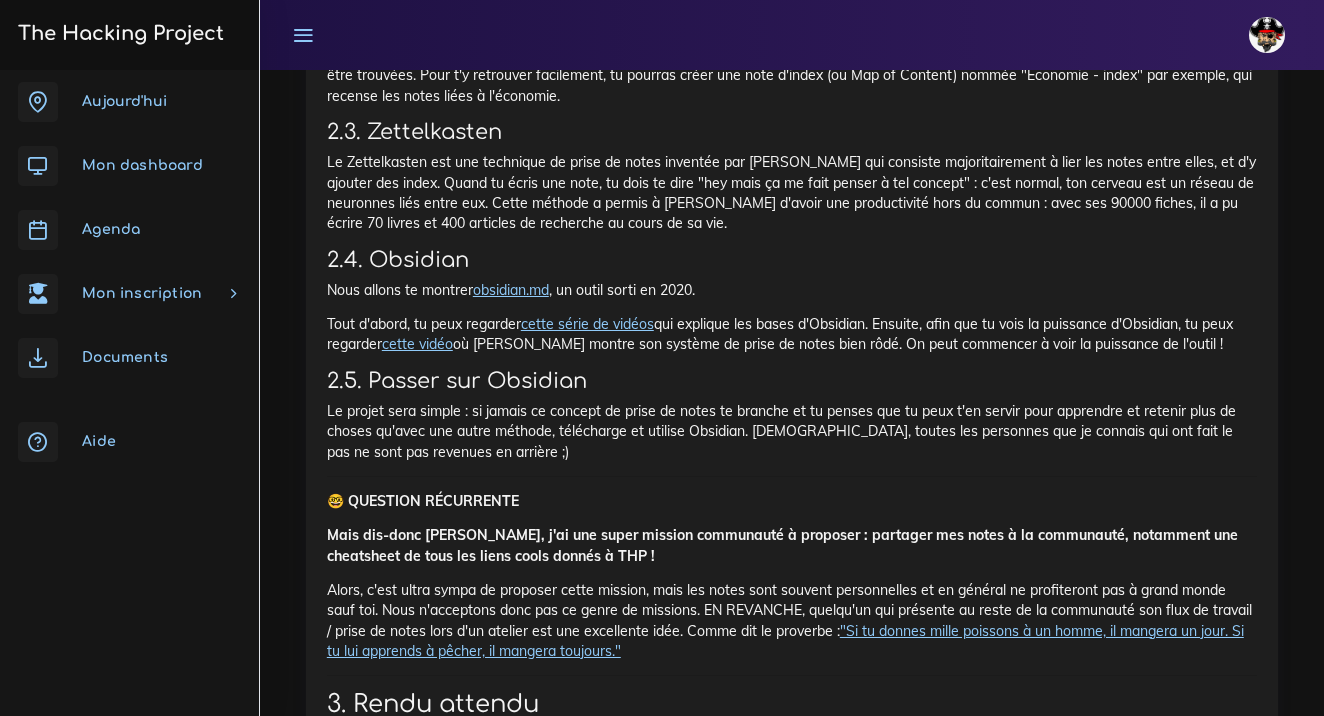 scroll, scrollTop: 12117, scrollLeft: 0, axis: vertical 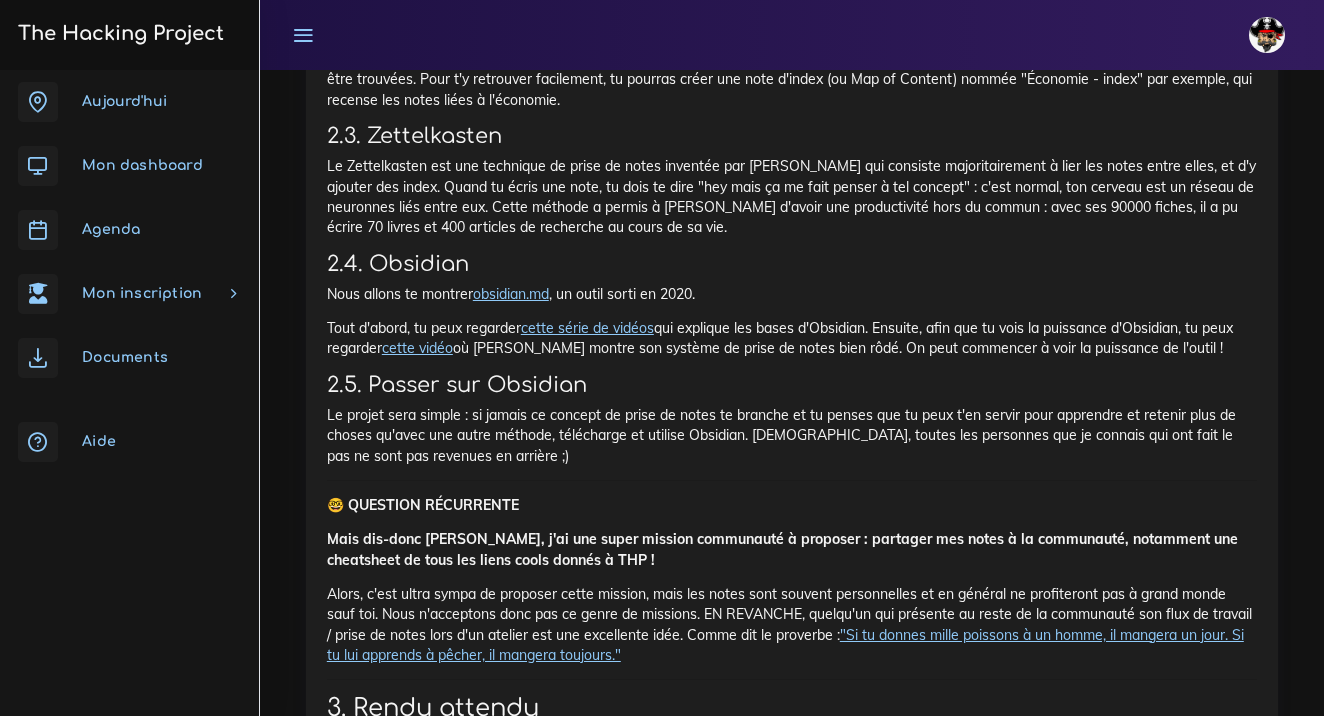 click on "cette série de vidéos" at bounding box center (587, 328) 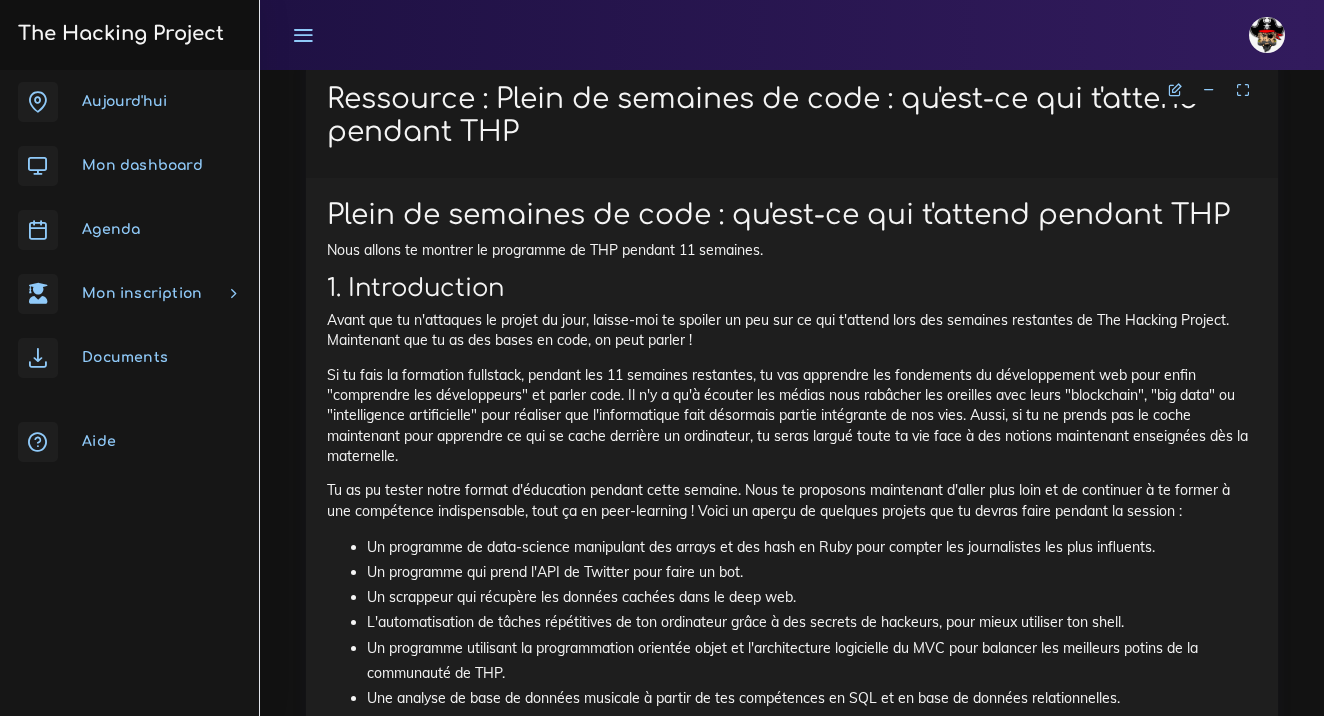 scroll, scrollTop: 12880, scrollLeft: 0, axis: vertical 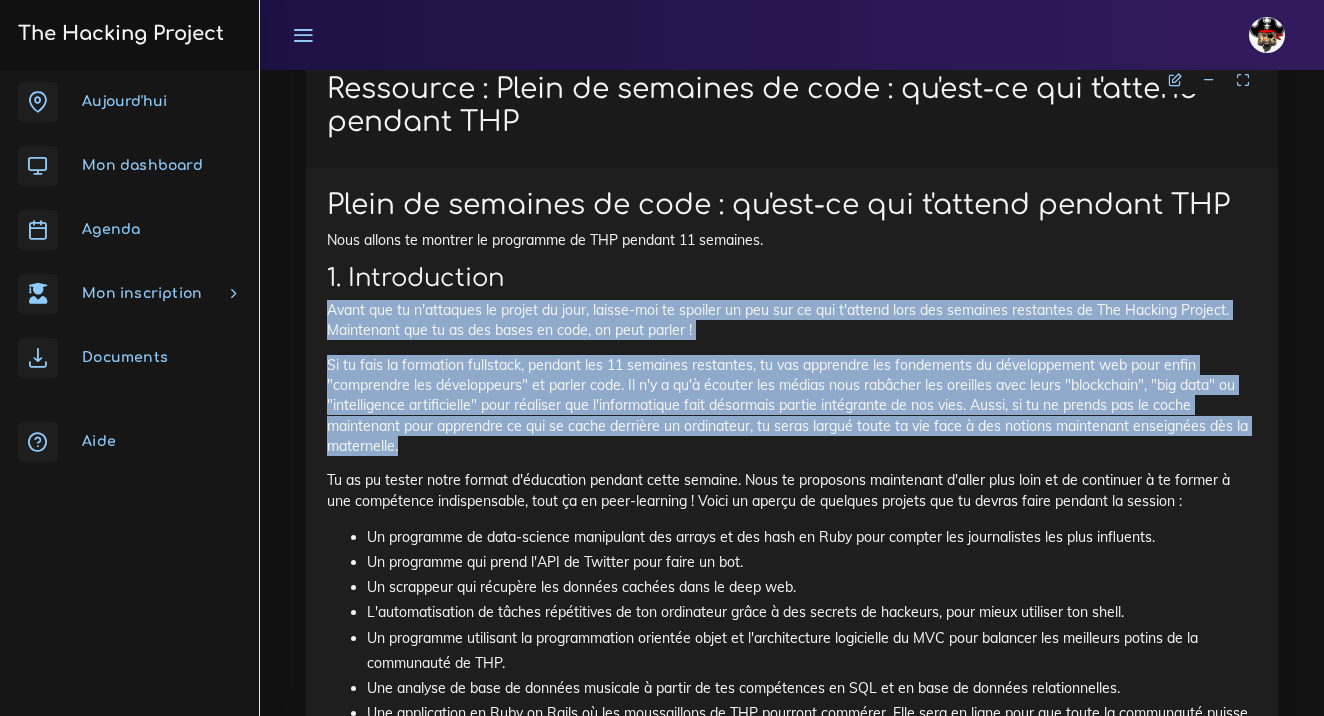 drag, startPoint x: 324, startPoint y: 180, endPoint x: 629, endPoint y: 315, distance: 333.5416 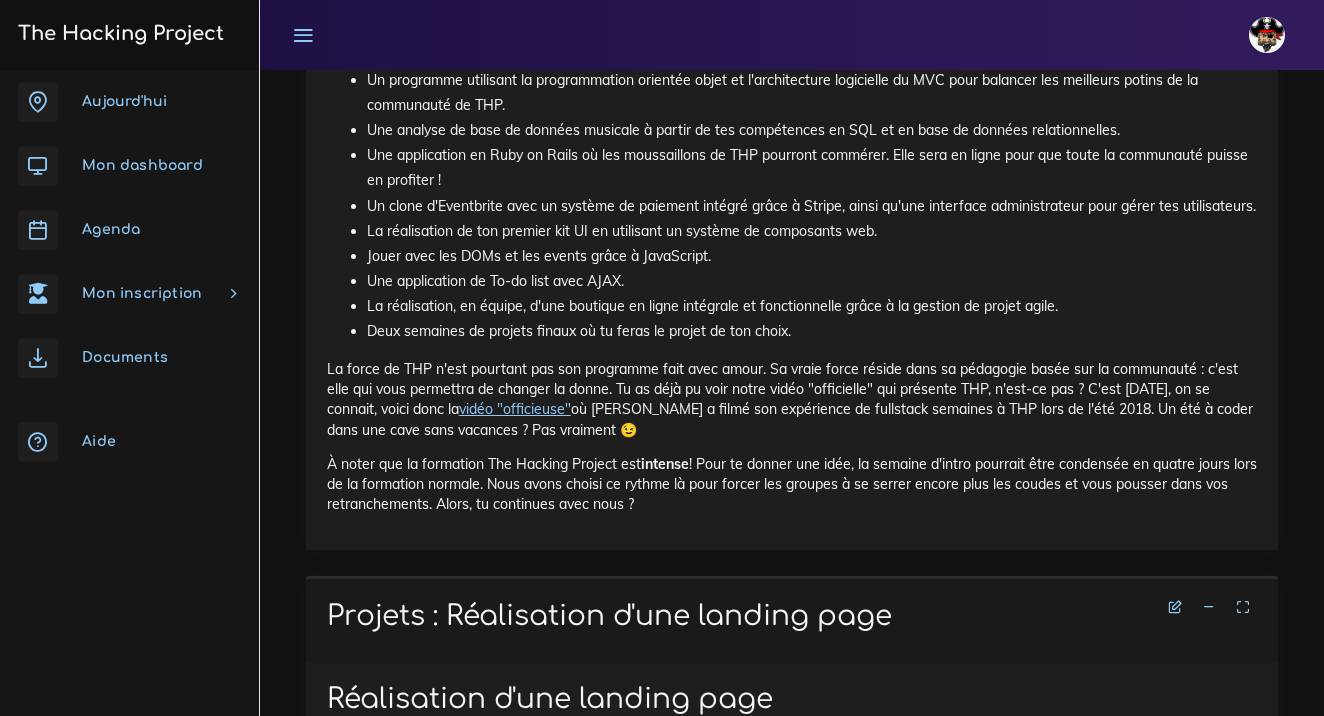 scroll, scrollTop: 13440, scrollLeft: 0, axis: vertical 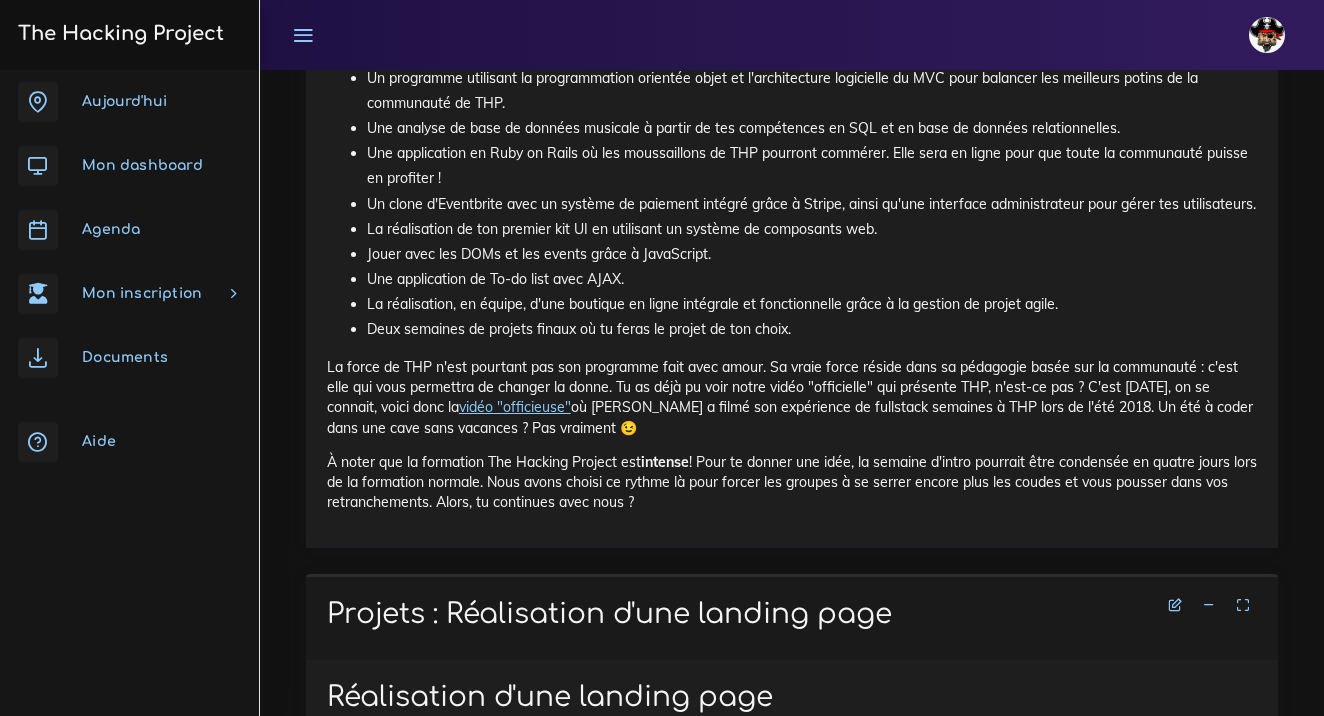 click on "La force de THP n'est pourtant pas son programme fait avec amour. Sa vraie force réside dans sa pédagogie basée sur la communauté : c'est elle qui vous permettra de changer la donne. Tu as déjà pu voir notre vidéo "officielle" qui présente THP, n'est-ce pas ? C'est vendredi, on se connait, voici donc la  vidéo "officieuse"  où Jérémie a filmé son expérience de fullstack semaines à THP lors de l'été 2018. Un été à coder dans une cave sans vacances ? Pas vraiment 😉" at bounding box center (792, 397) 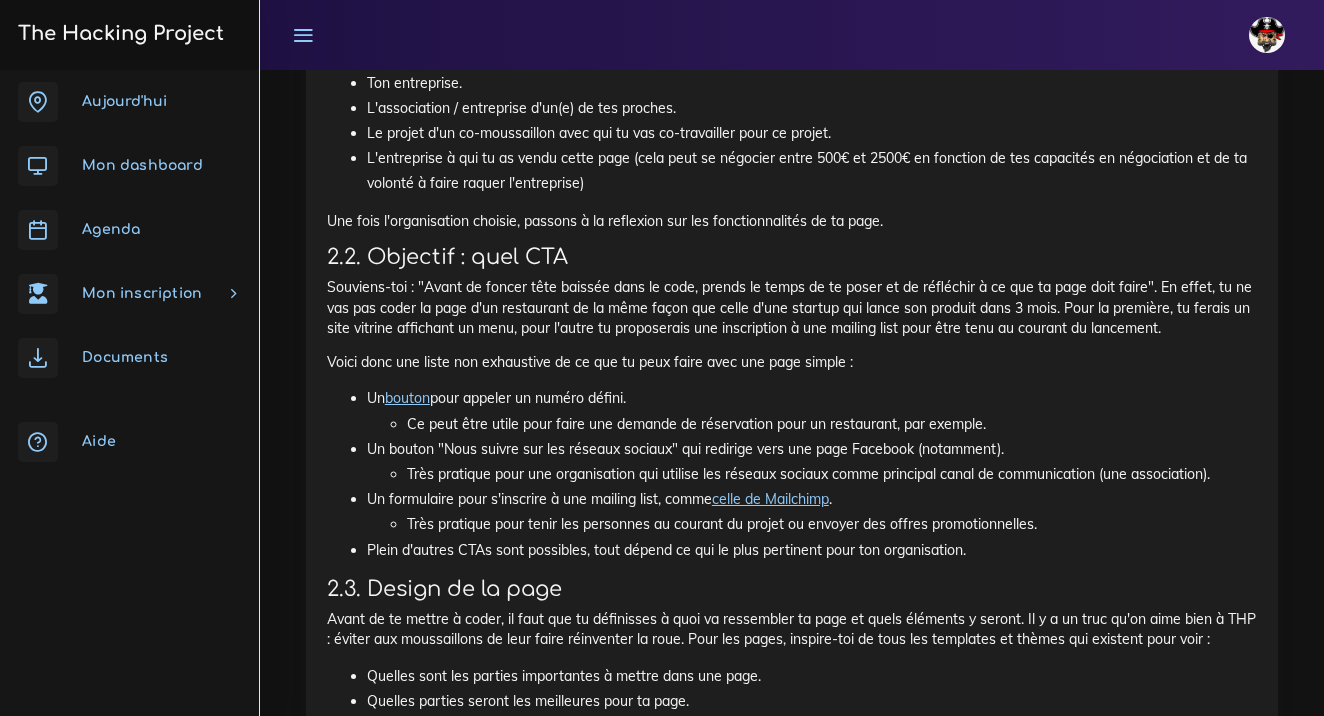 scroll, scrollTop: 15038, scrollLeft: 0, axis: vertical 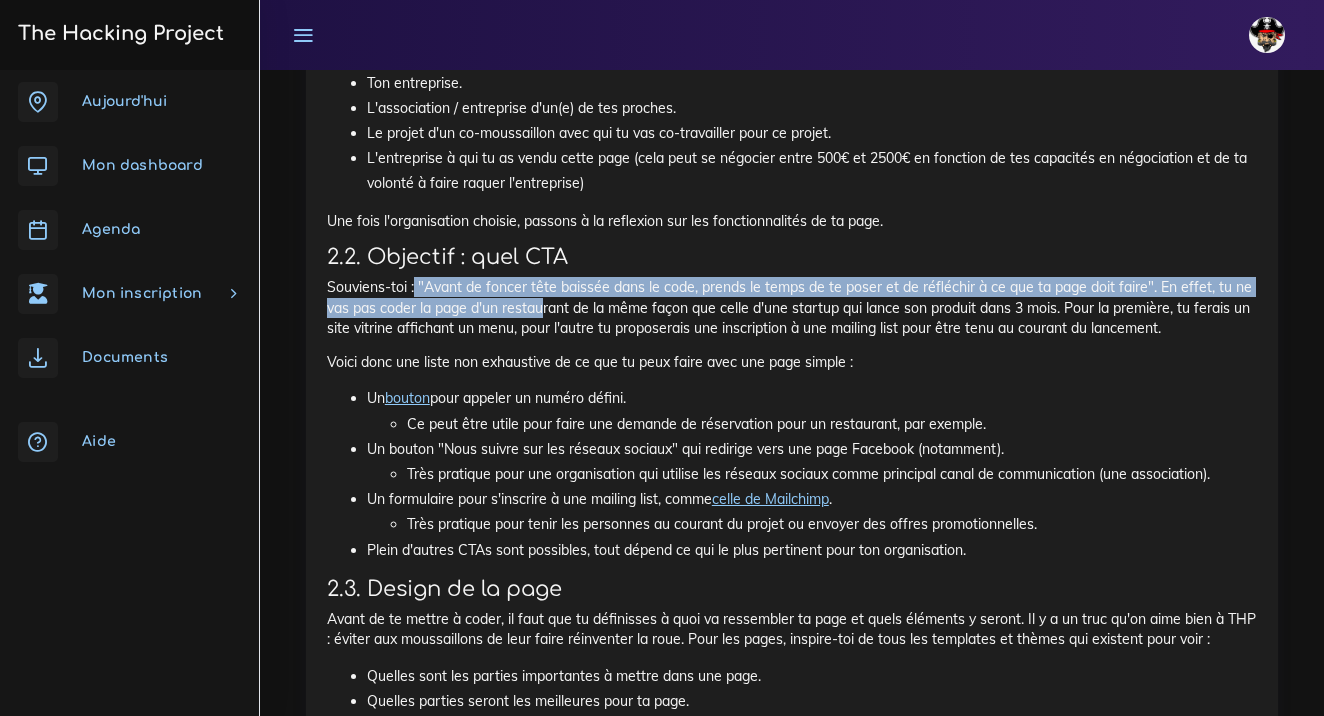 drag, startPoint x: 416, startPoint y: 142, endPoint x: 540, endPoint y: 152, distance: 124.40257 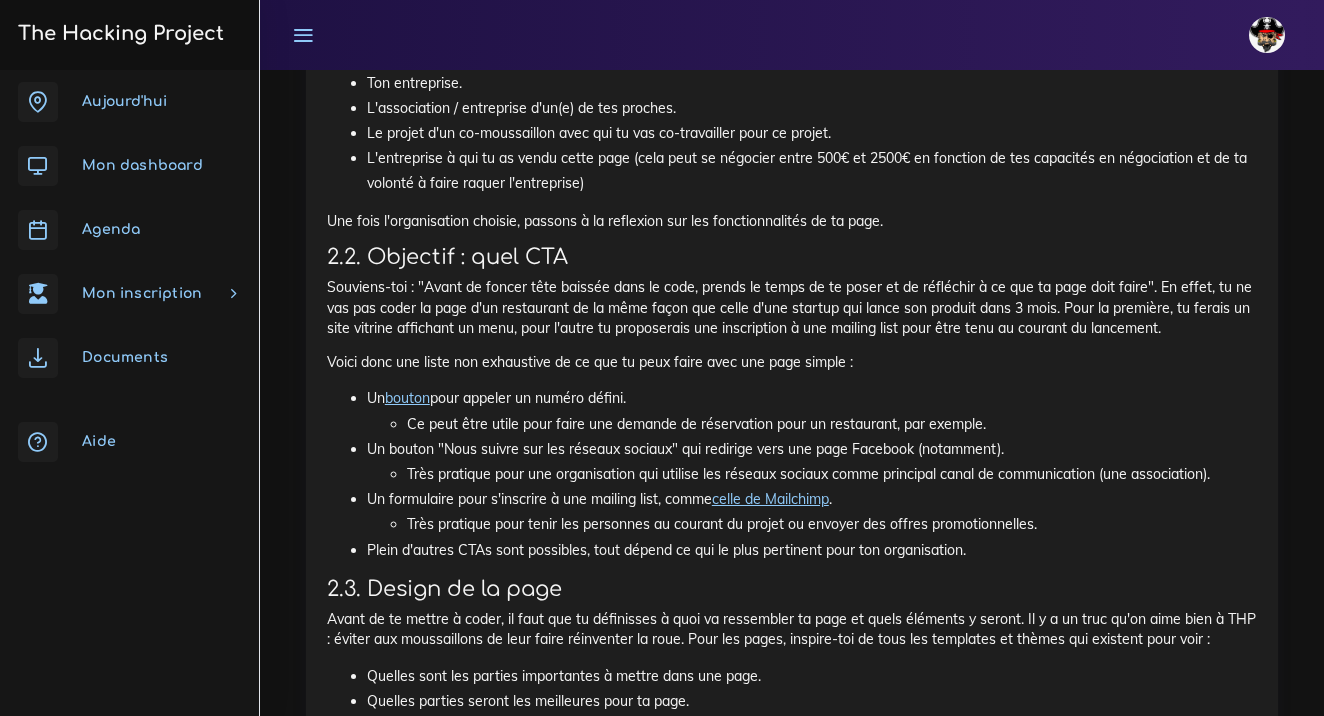 drag, startPoint x: 348, startPoint y: 136, endPoint x: 361, endPoint y: 136, distance: 13 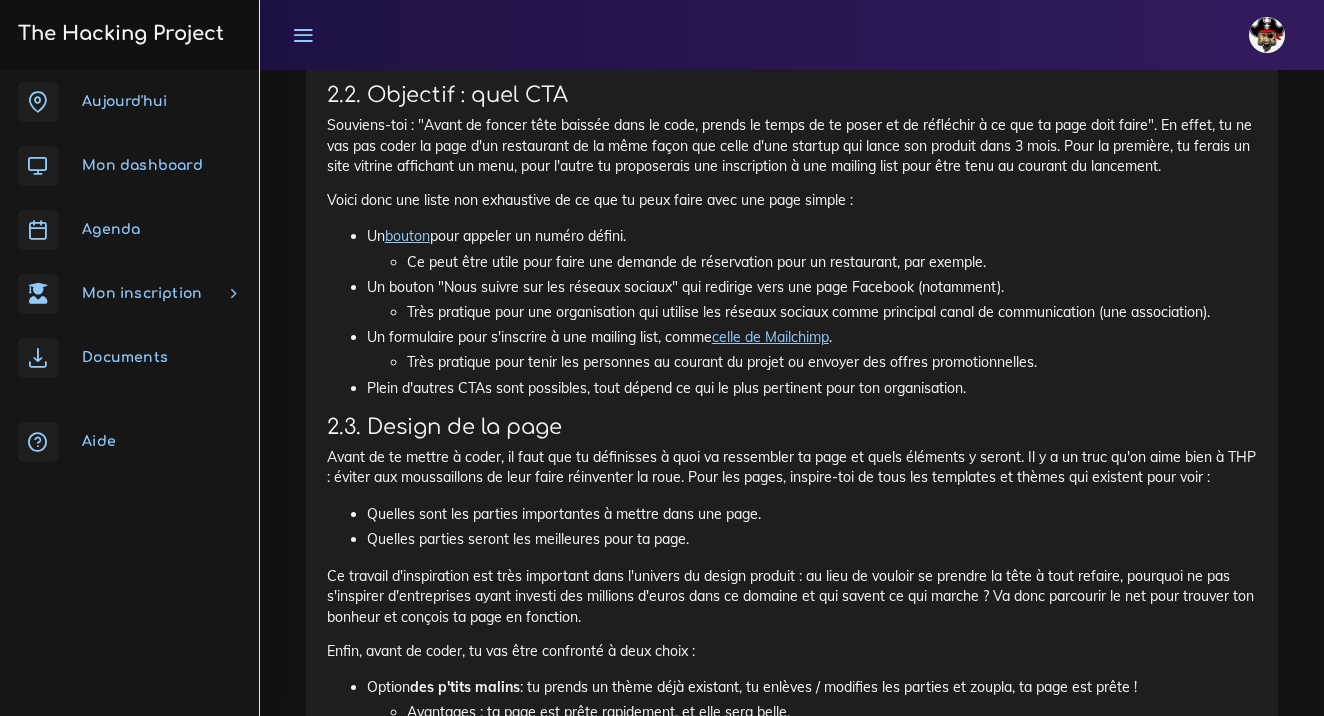 scroll, scrollTop: 15202, scrollLeft: 0, axis: vertical 